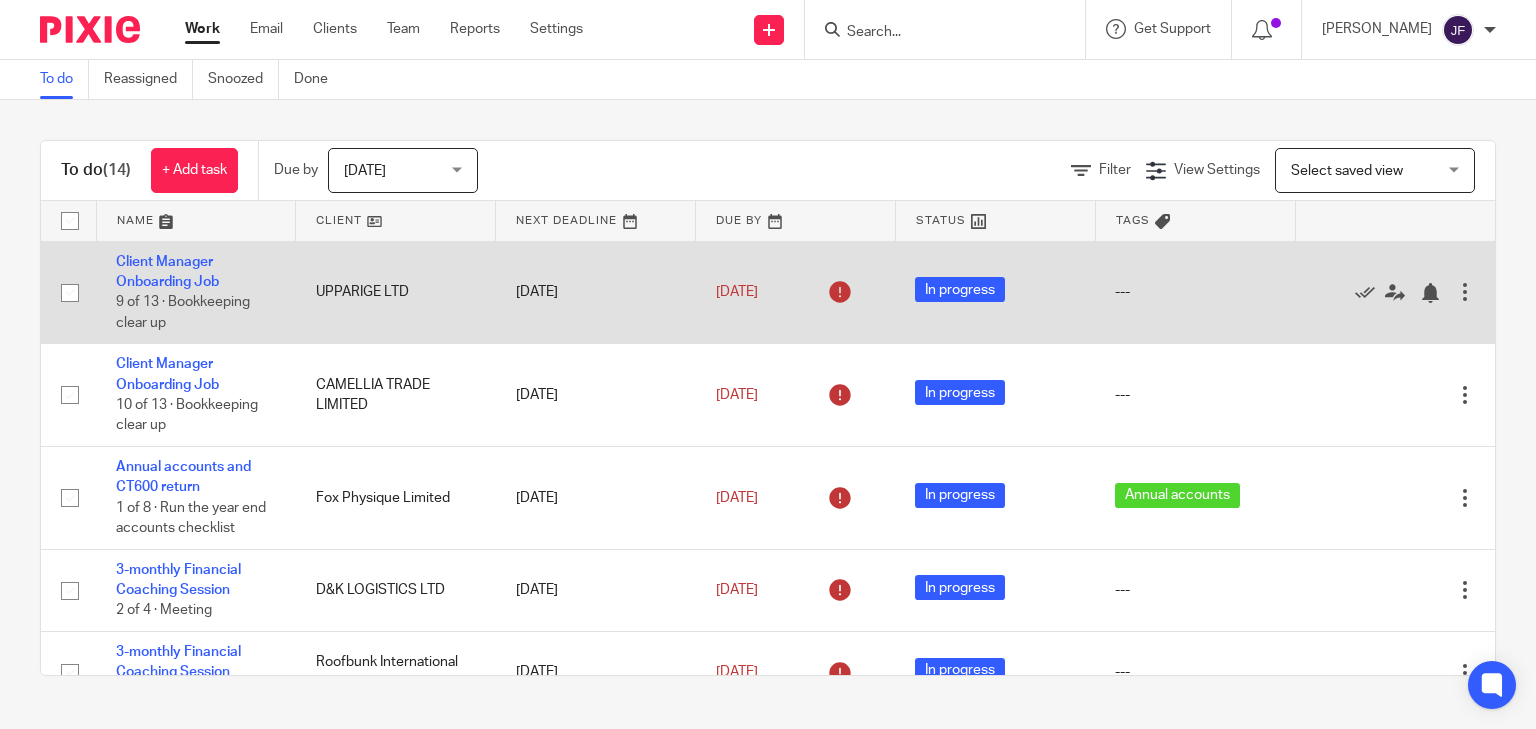scroll, scrollTop: 0, scrollLeft: 0, axis: both 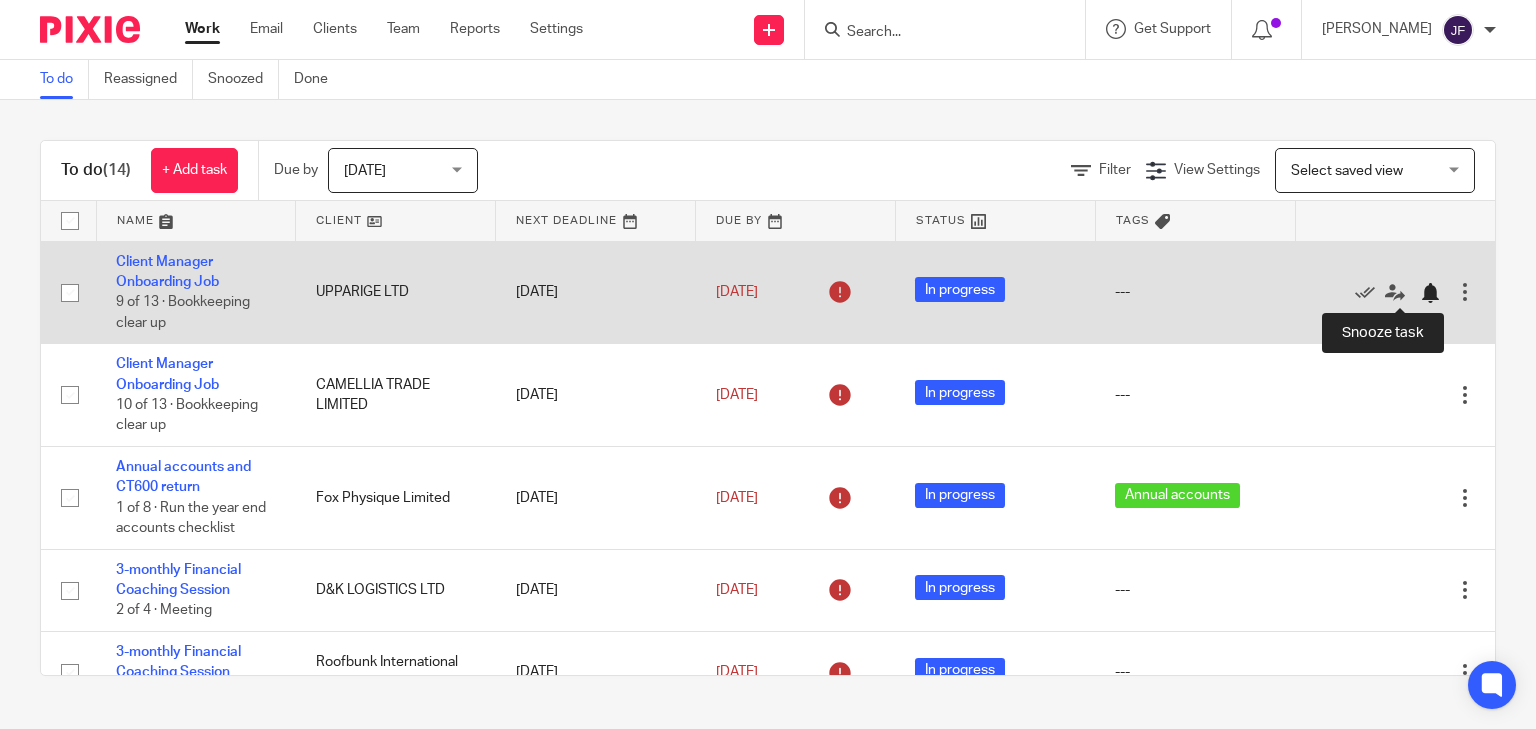 click at bounding box center (1430, 293) 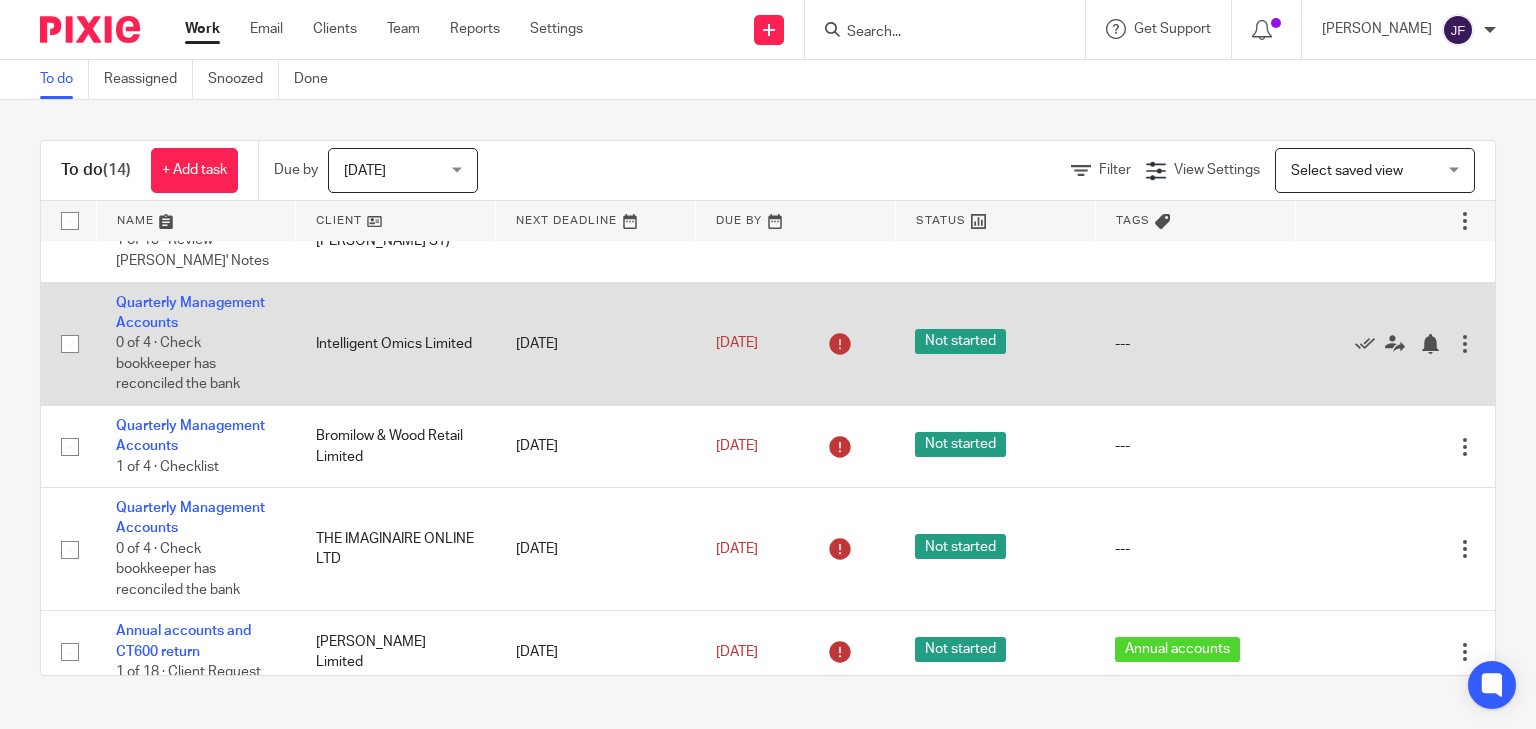 scroll, scrollTop: 480, scrollLeft: 0, axis: vertical 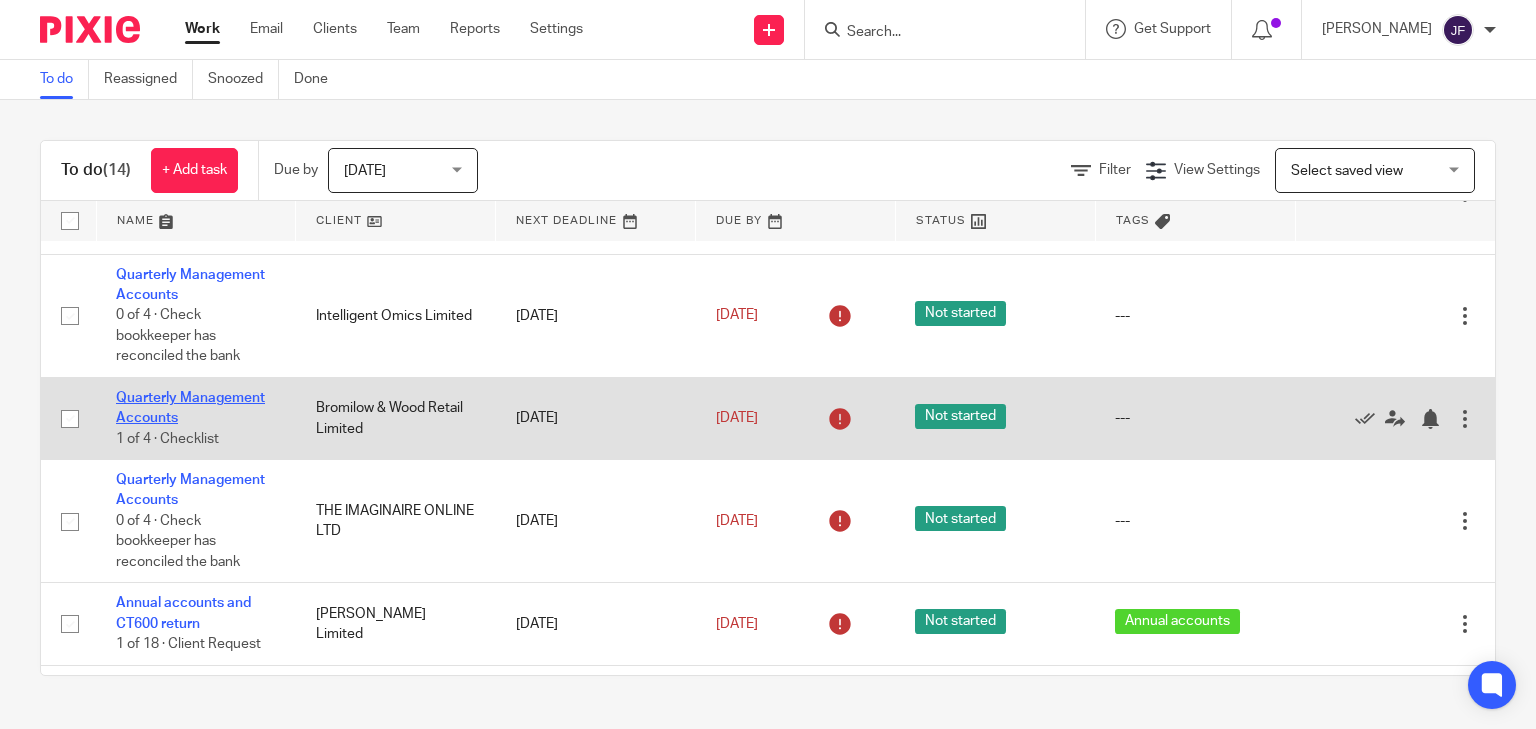 click on "Quarterly Management Accounts" at bounding box center (190, 408) 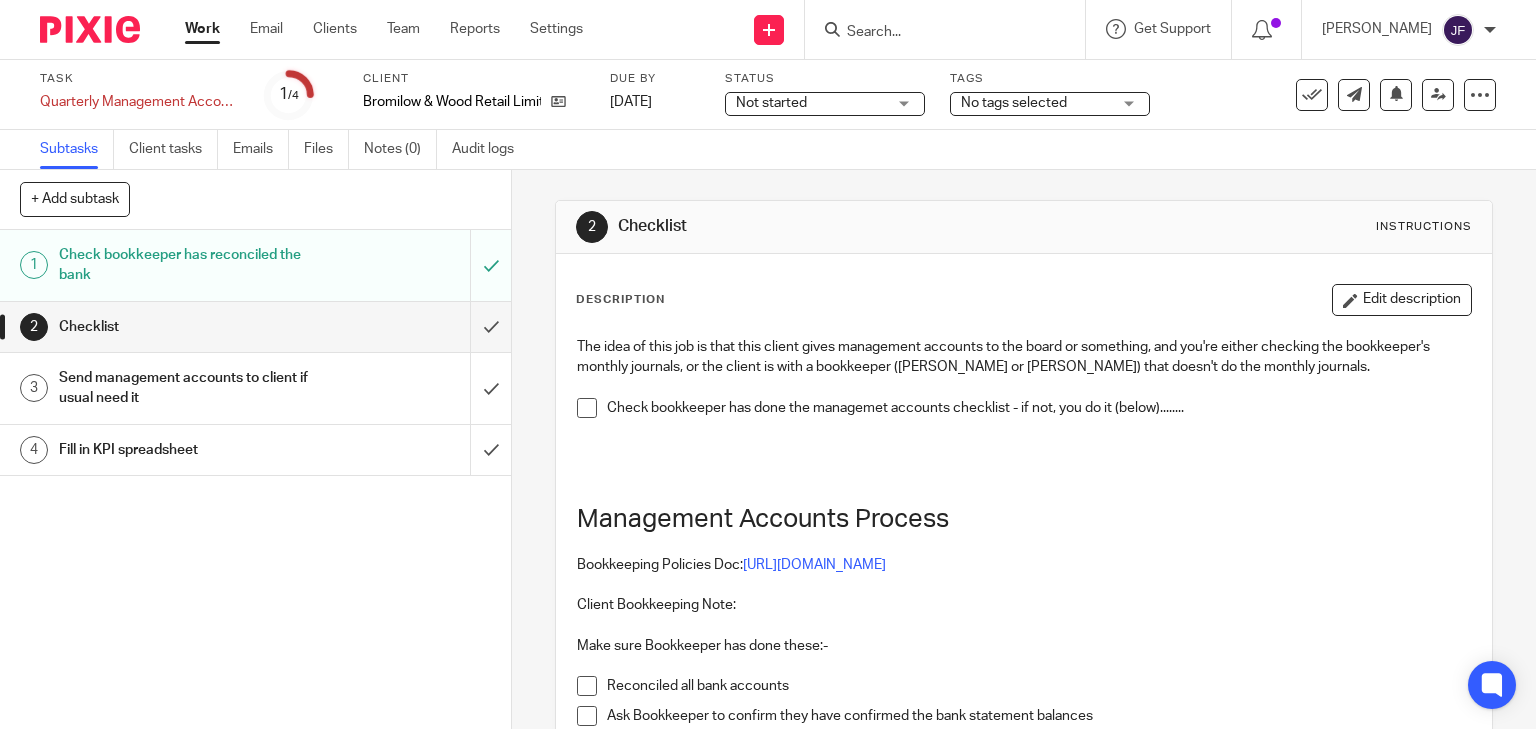 scroll, scrollTop: 0, scrollLeft: 0, axis: both 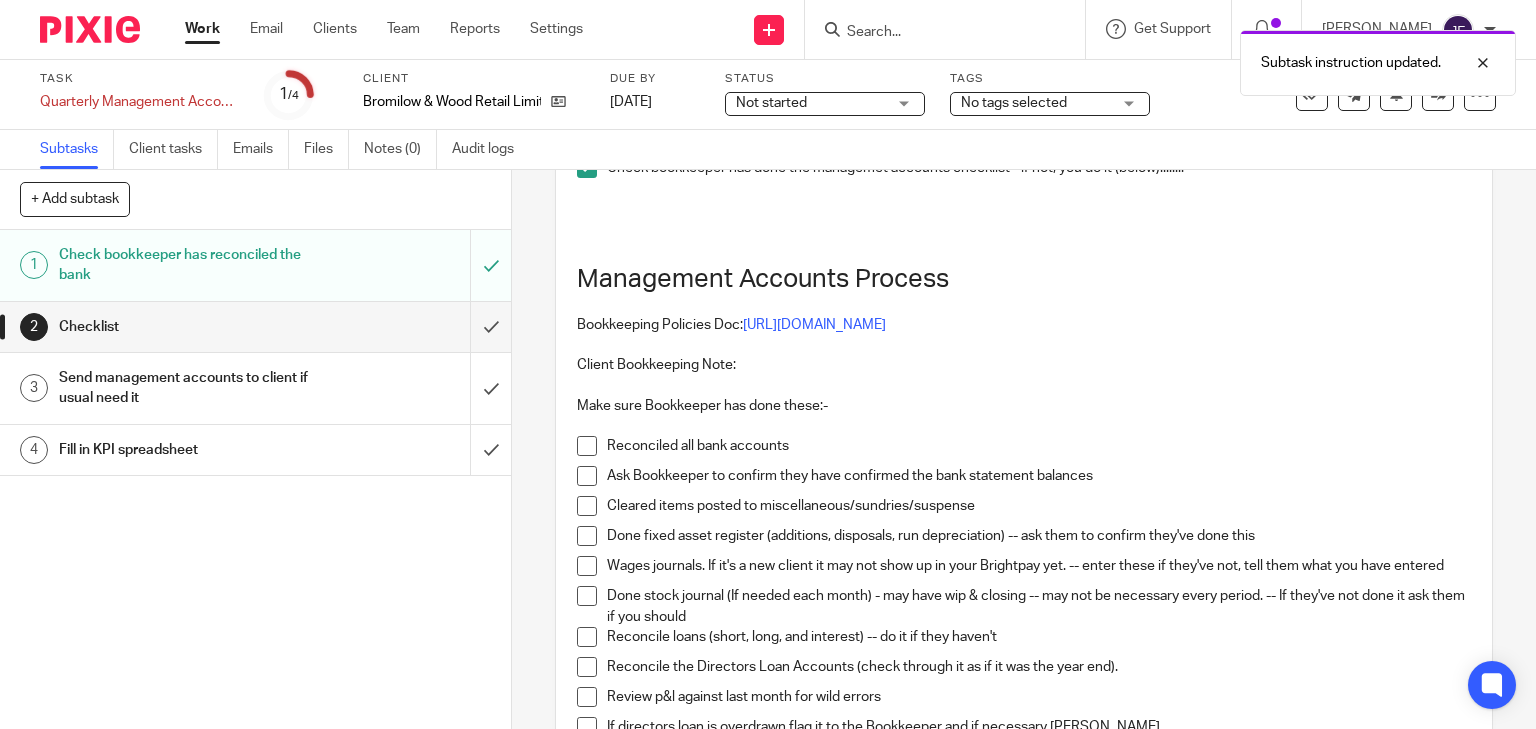 click at bounding box center (587, 446) 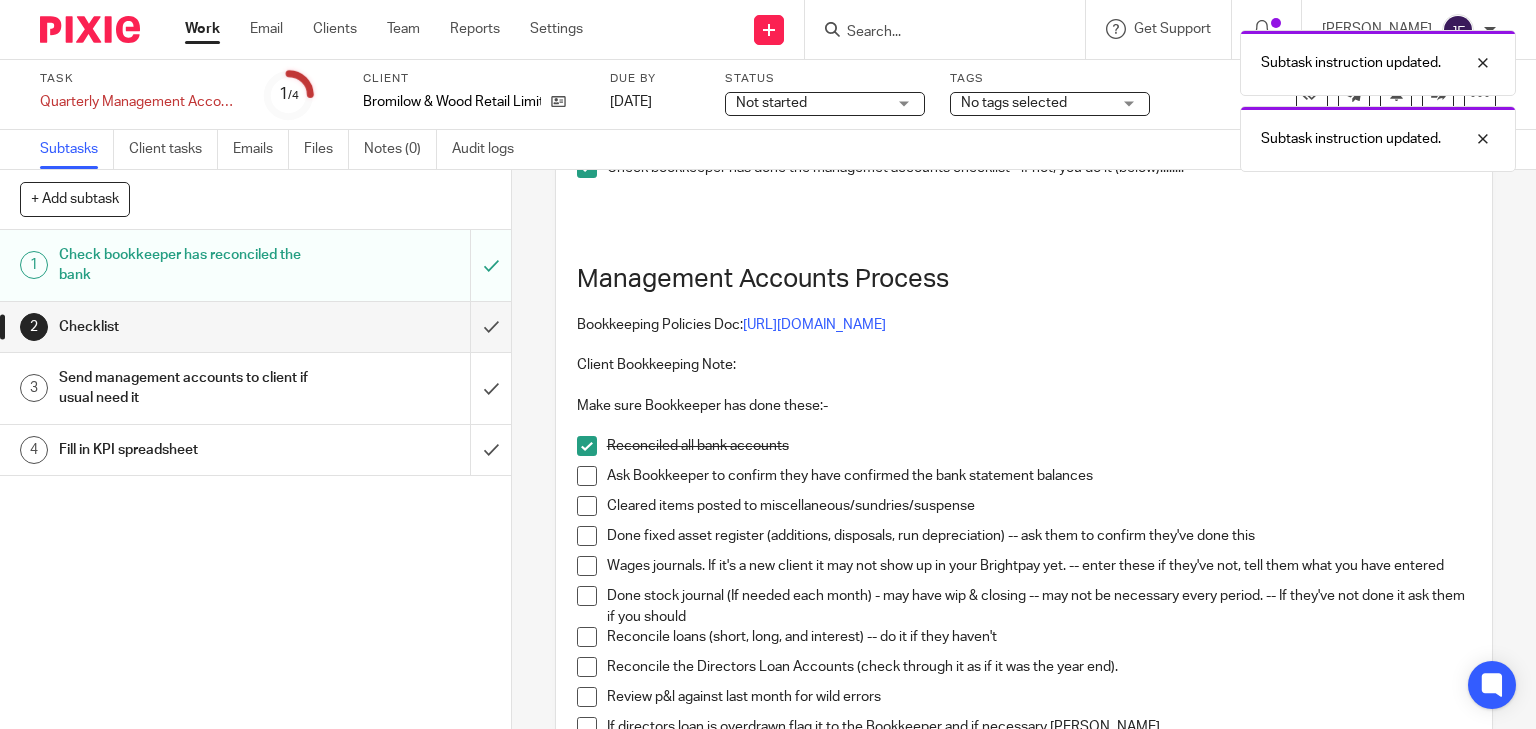 click at bounding box center [587, 476] 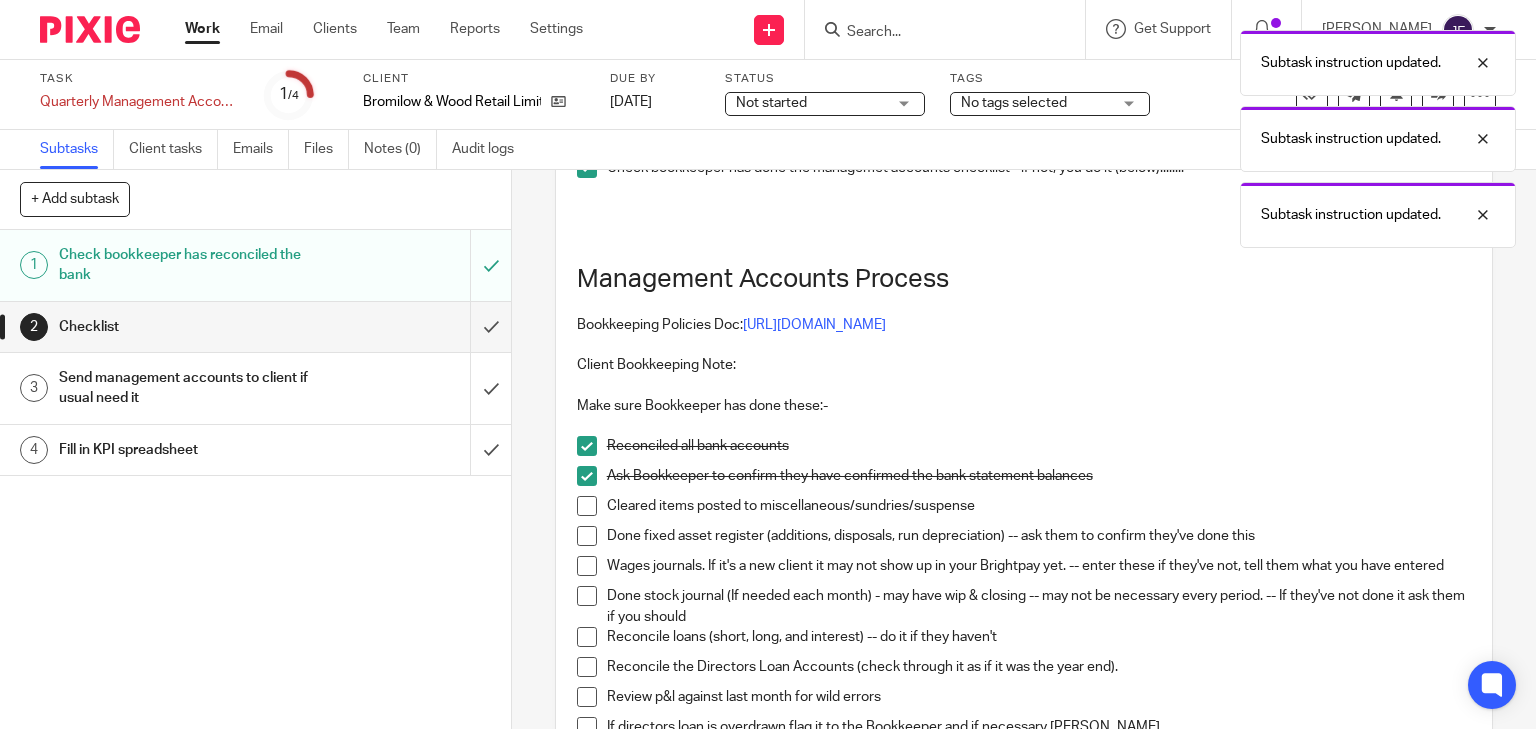 click at bounding box center (587, 506) 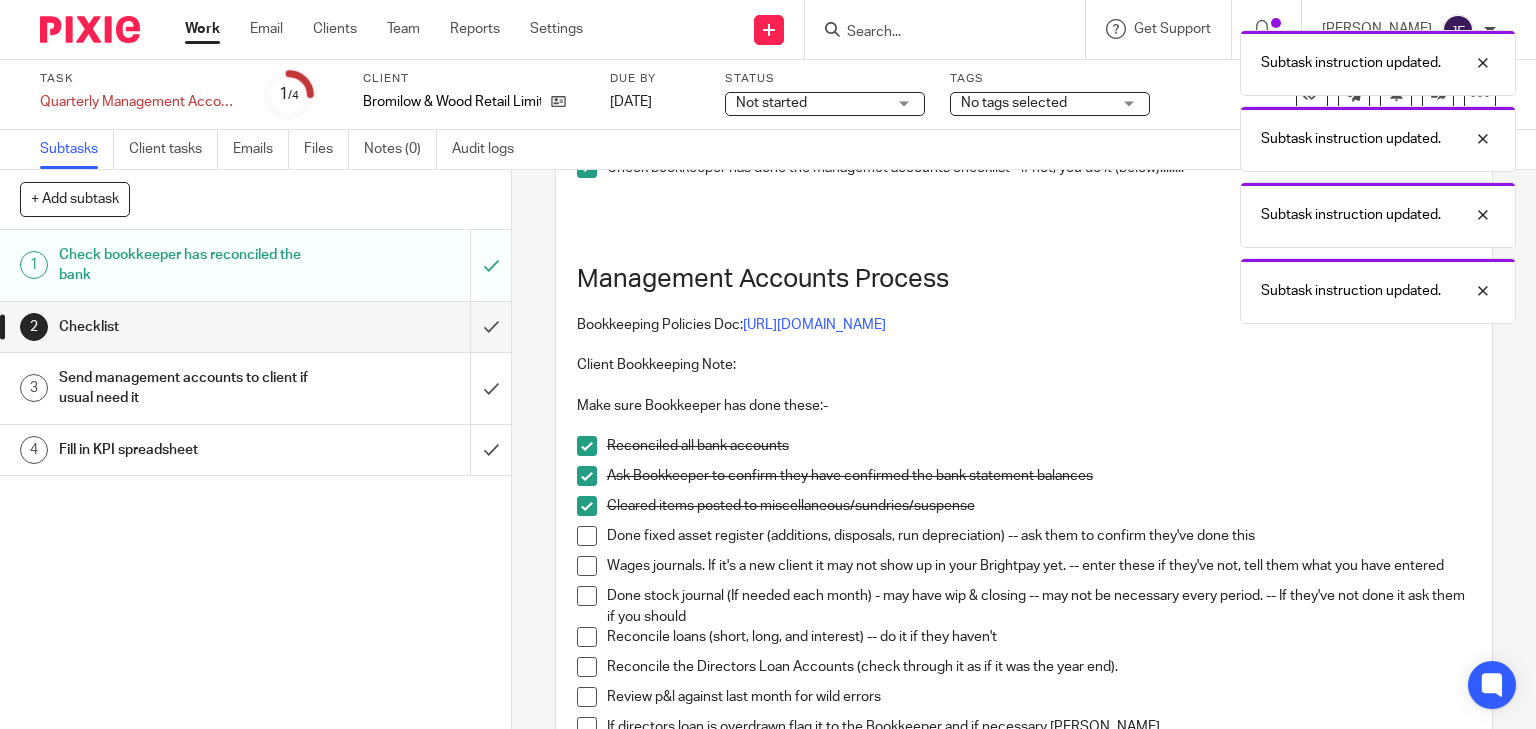 scroll, scrollTop: 320, scrollLeft: 0, axis: vertical 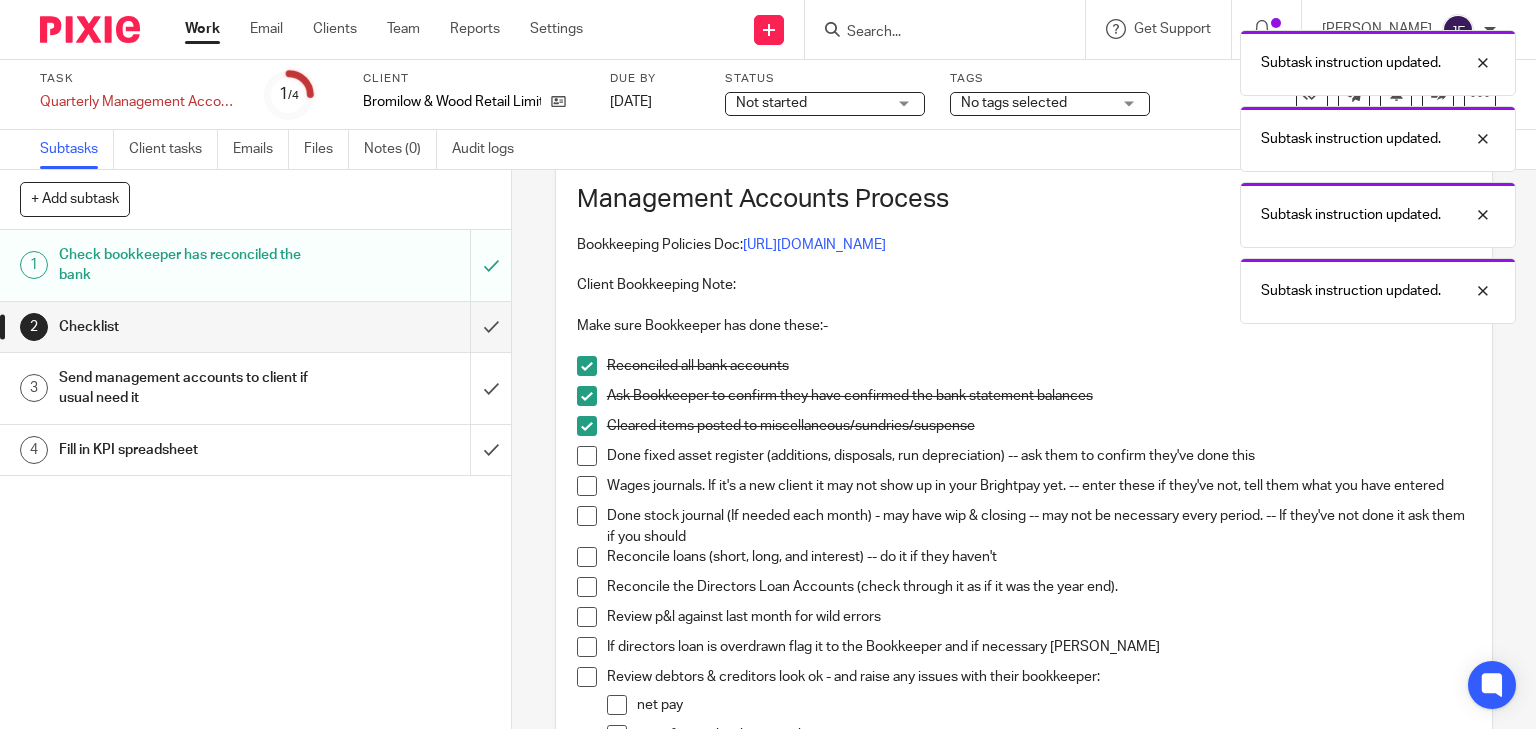 click at bounding box center [587, 456] 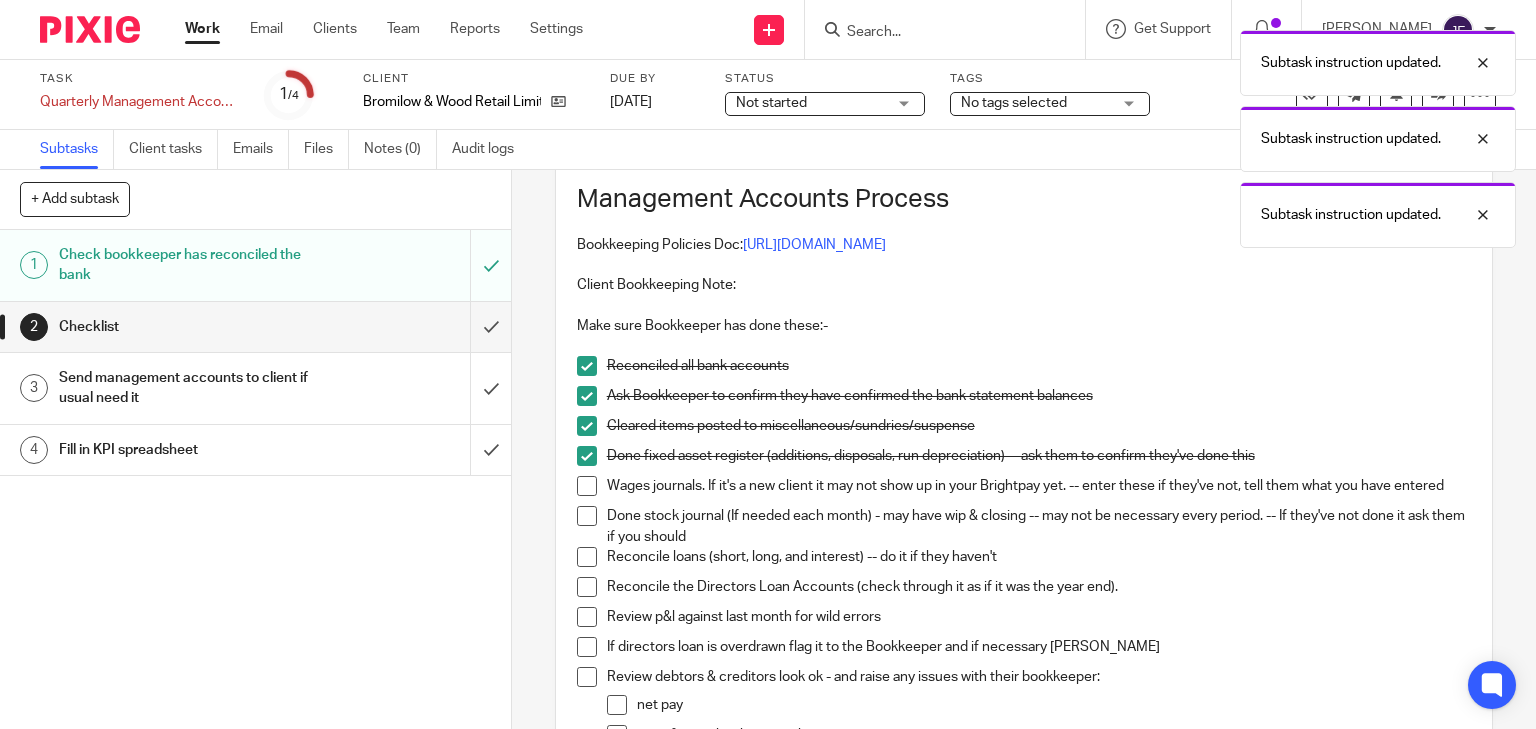 click at bounding box center (587, 486) 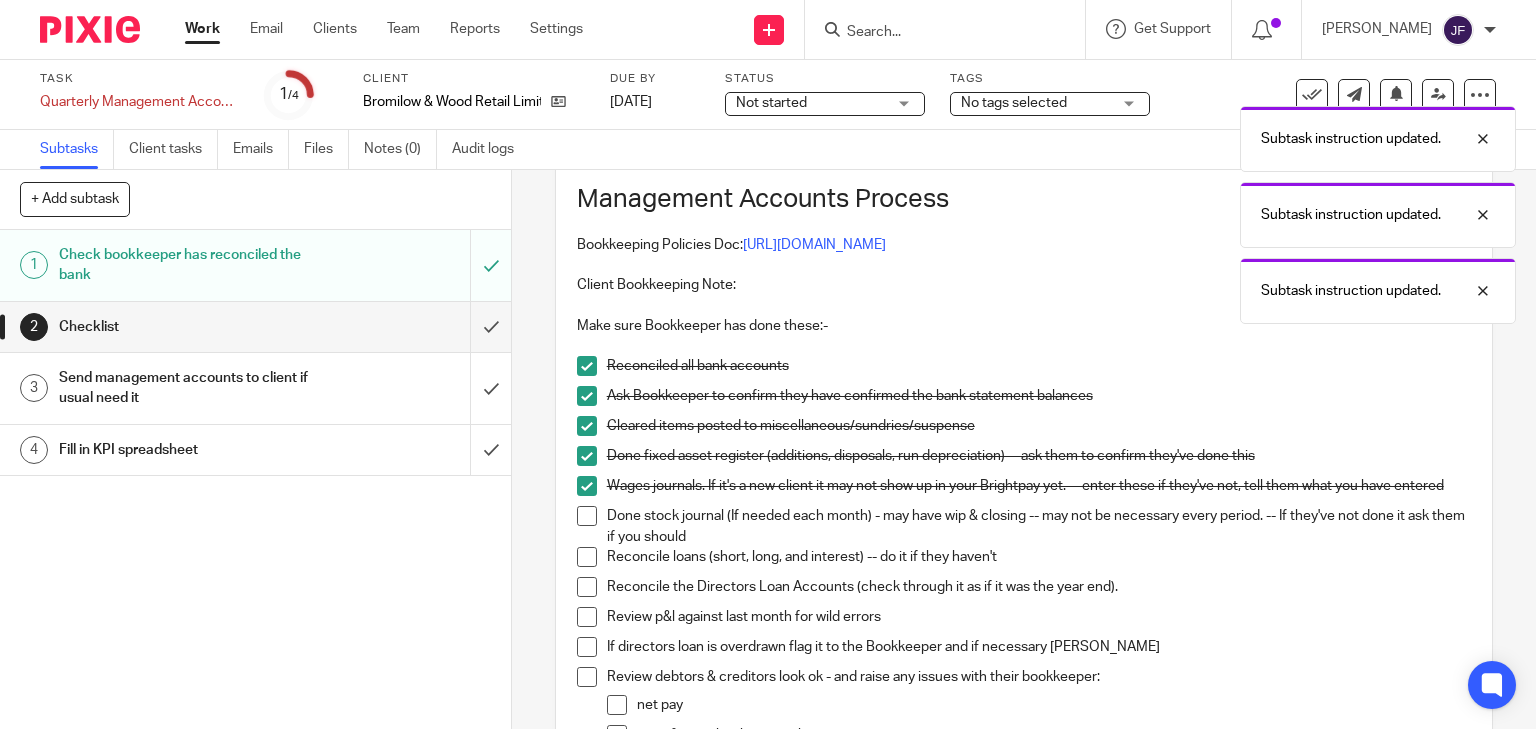 click at bounding box center (587, 516) 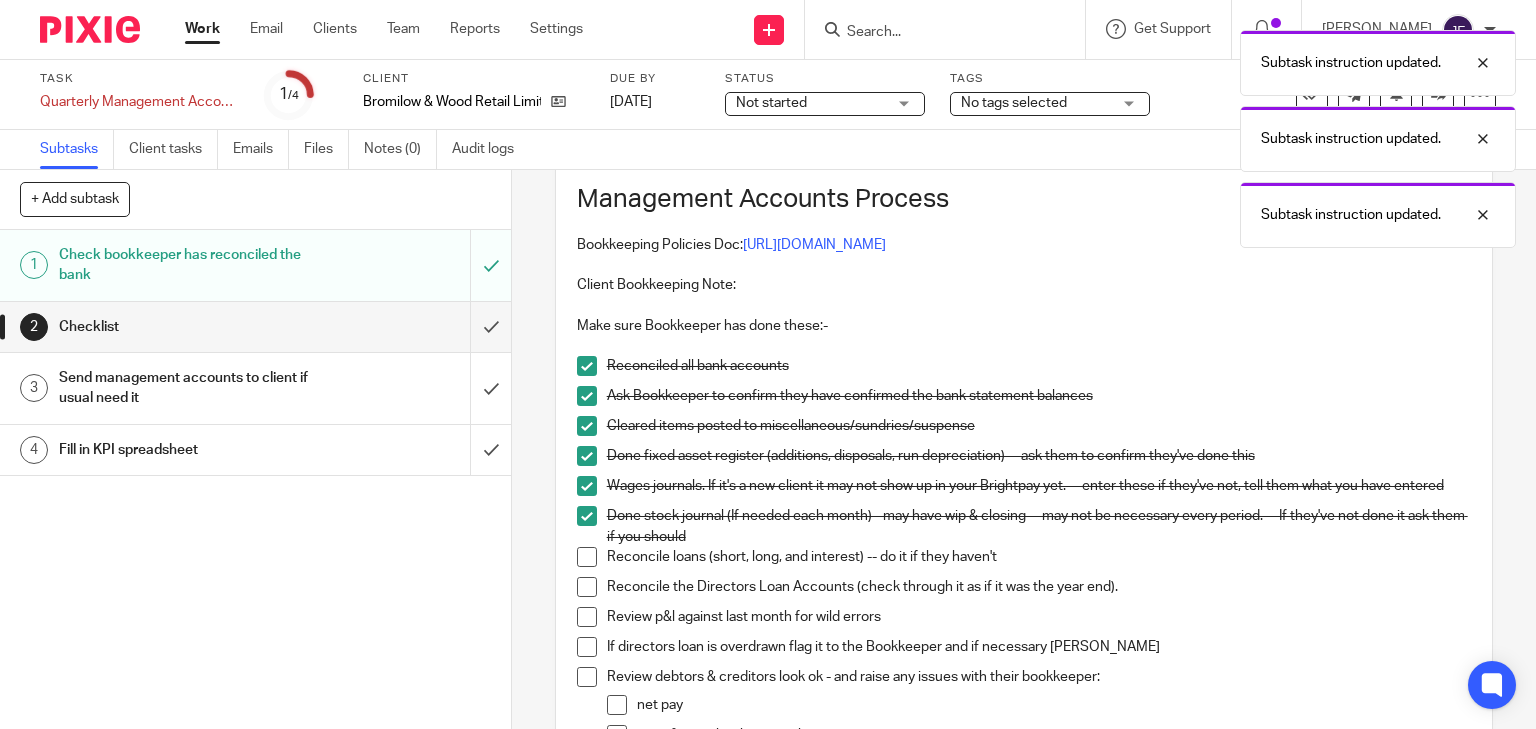 click at bounding box center (587, 516) 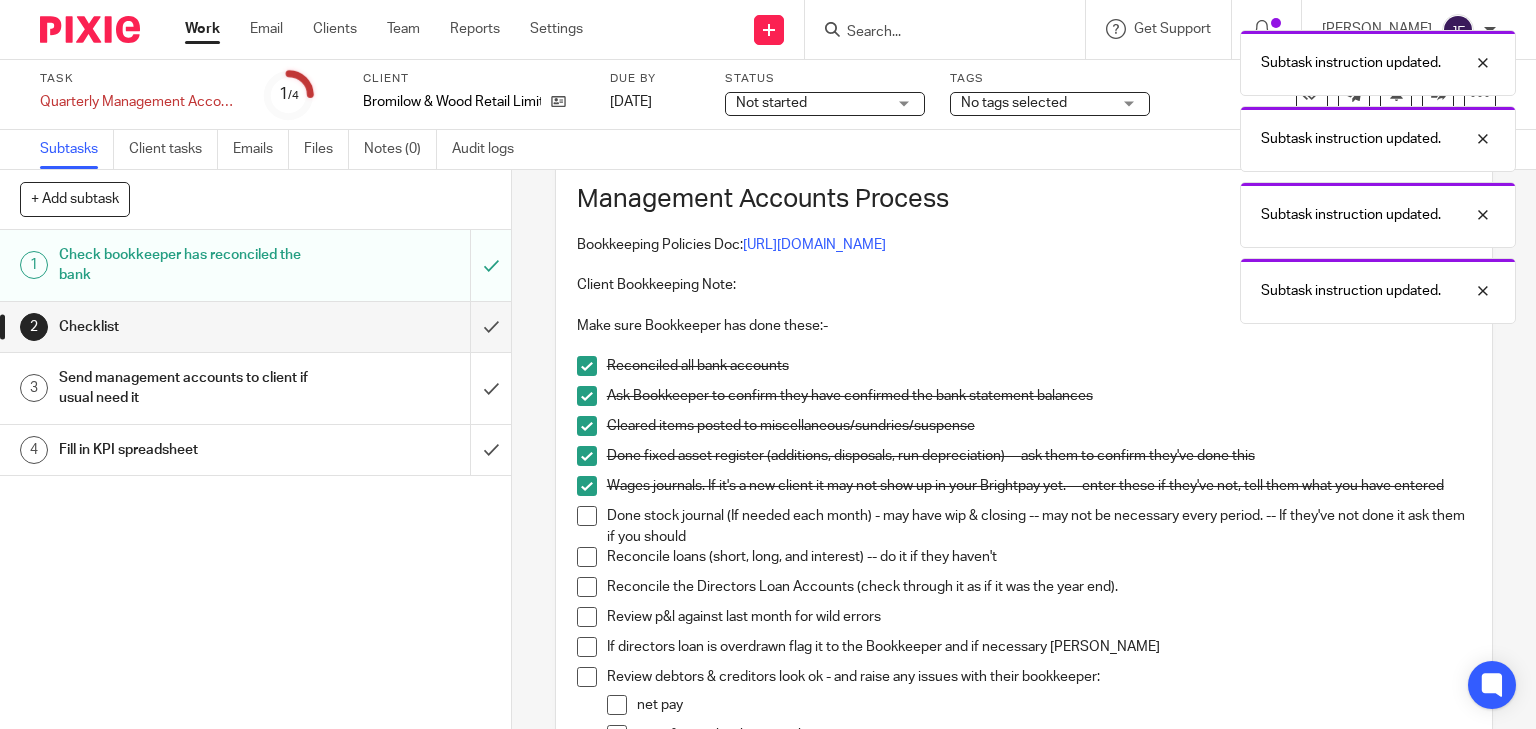 click at bounding box center (587, 557) 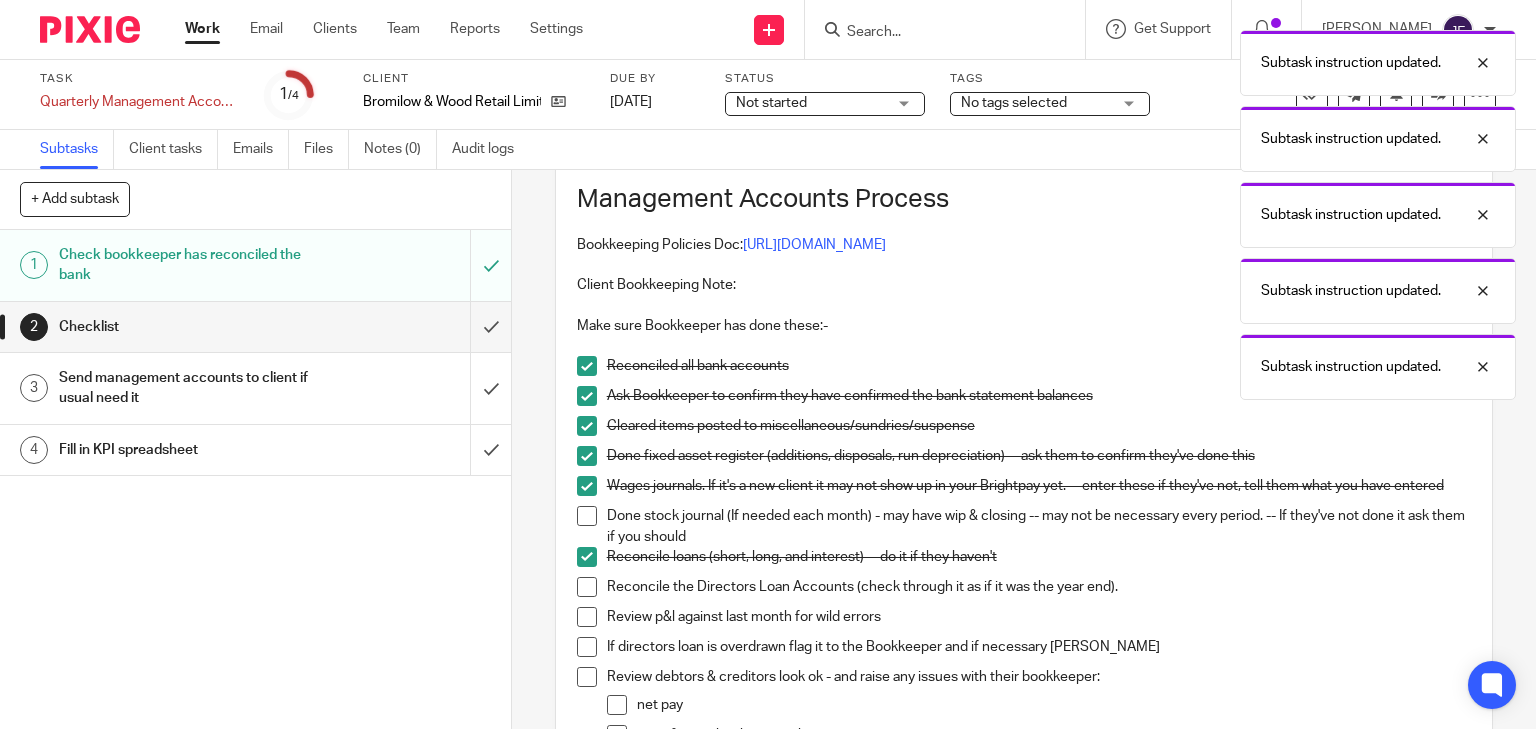 click at bounding box center (587, 587) 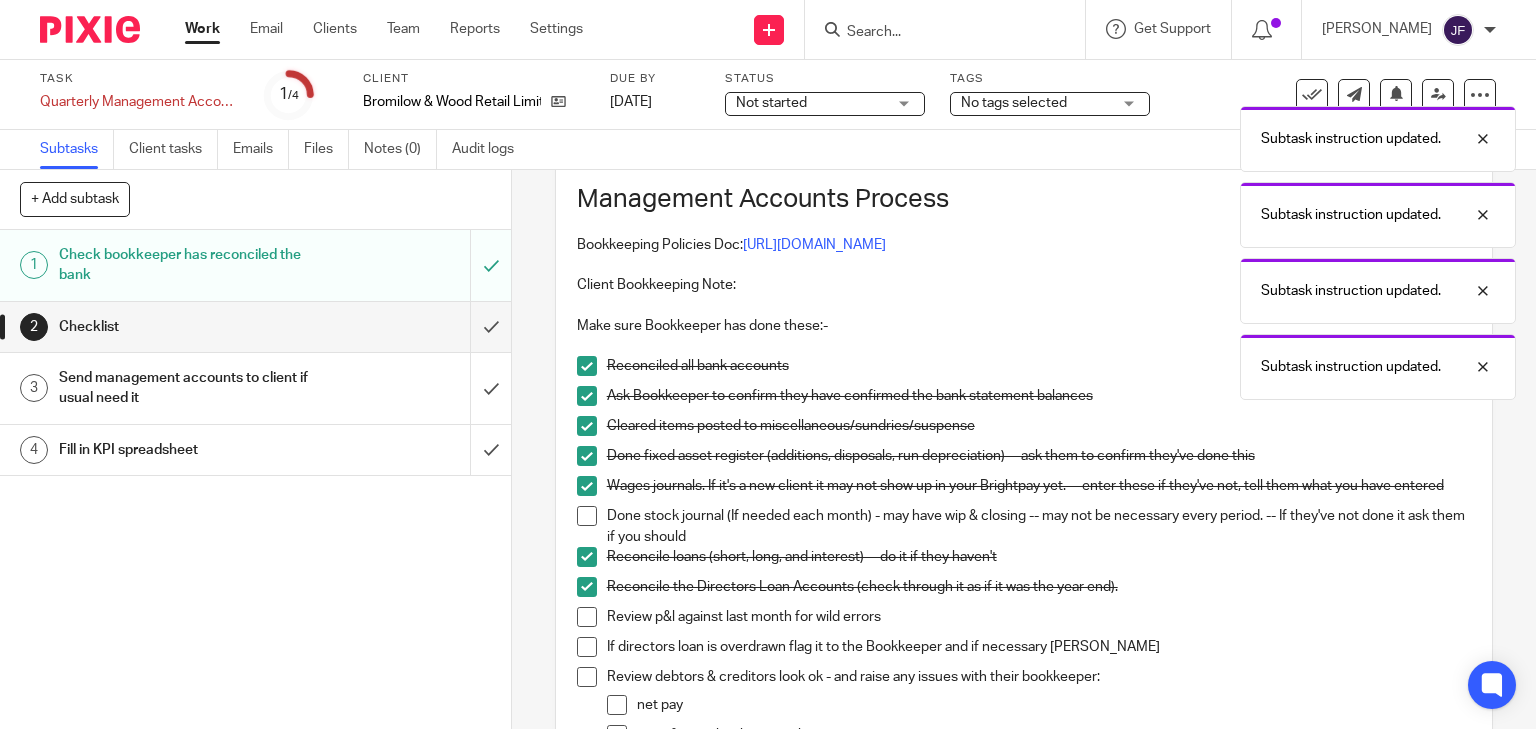 click at bounding box center (587, 617) 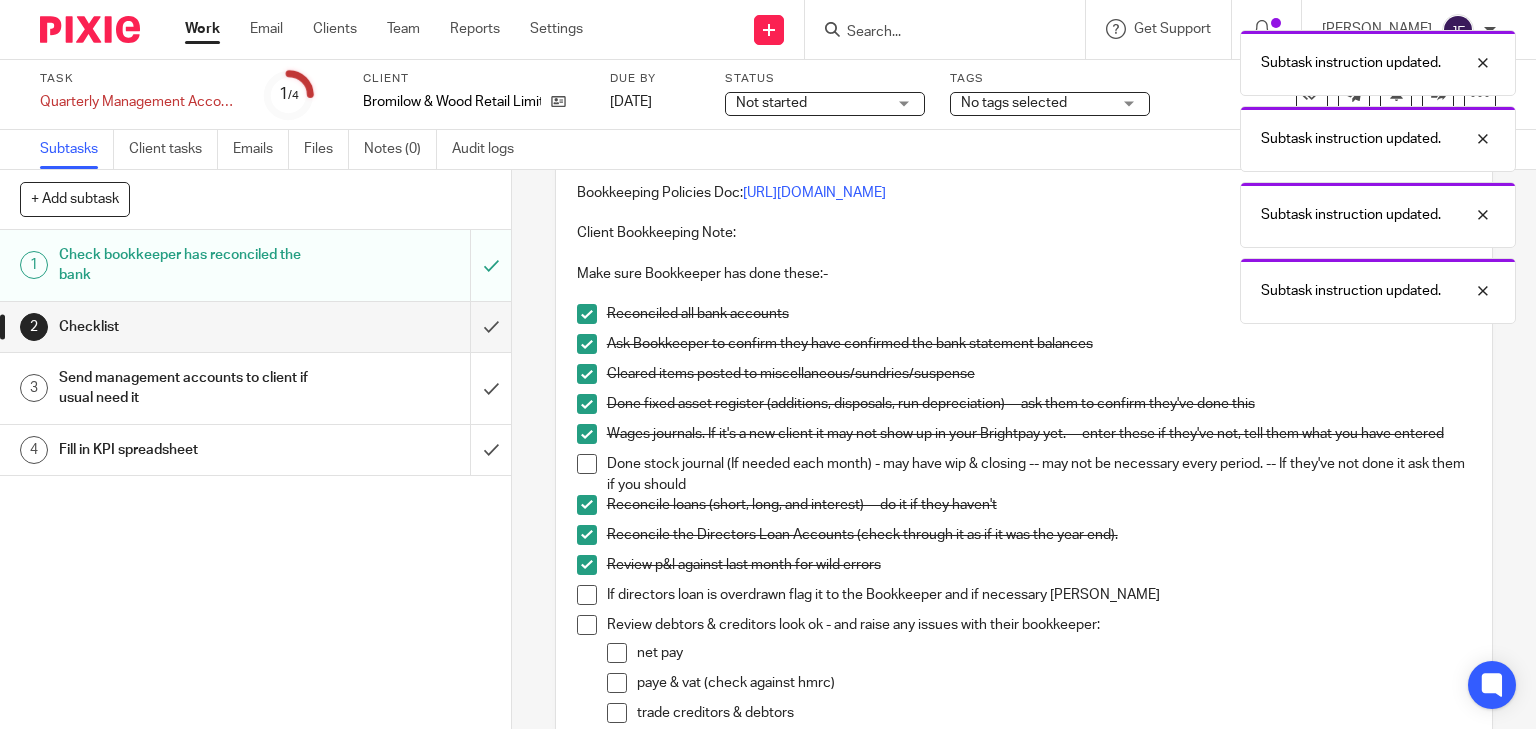 scroll, scrollTop: 400, scrollLeft: 0, axis: vertical 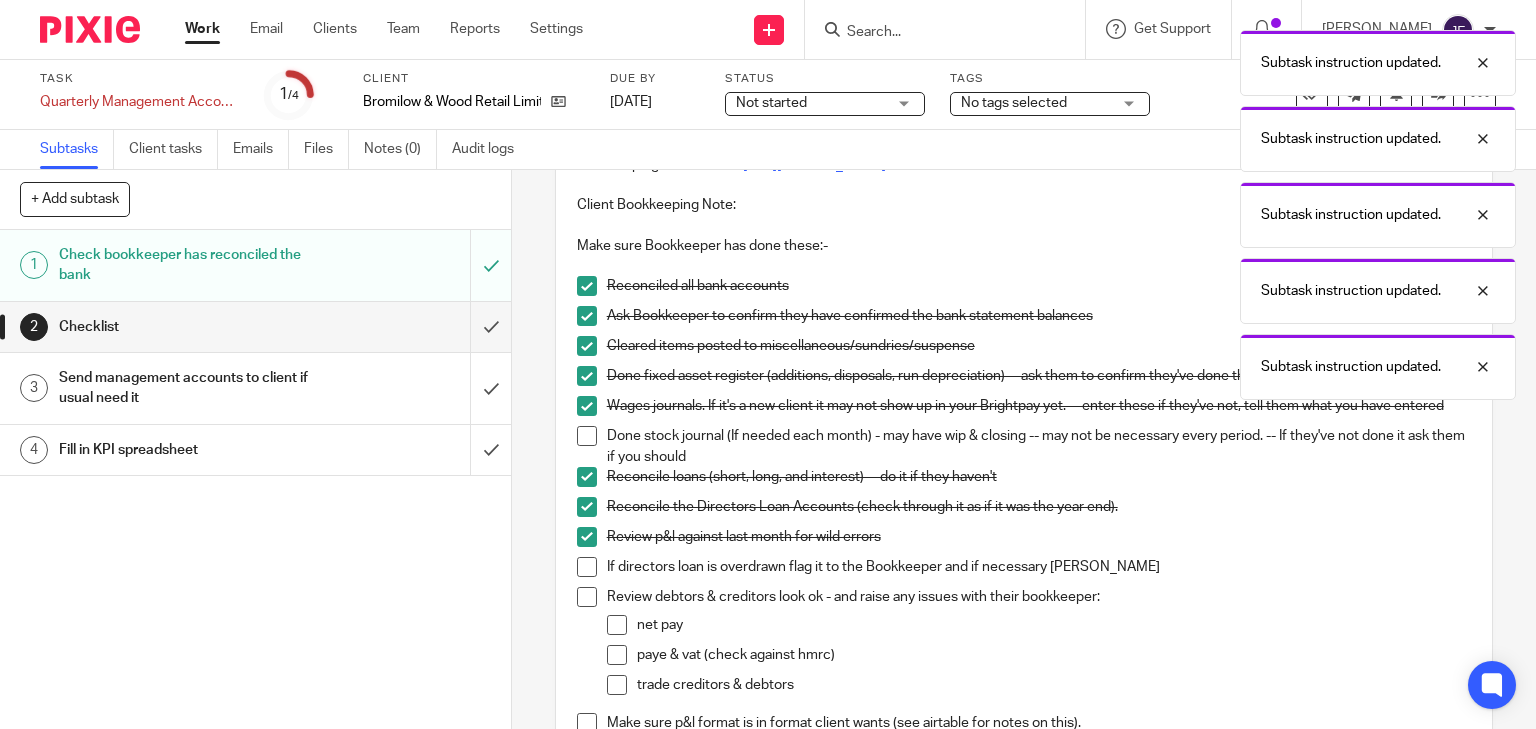 click at bounding box center [587, 567] 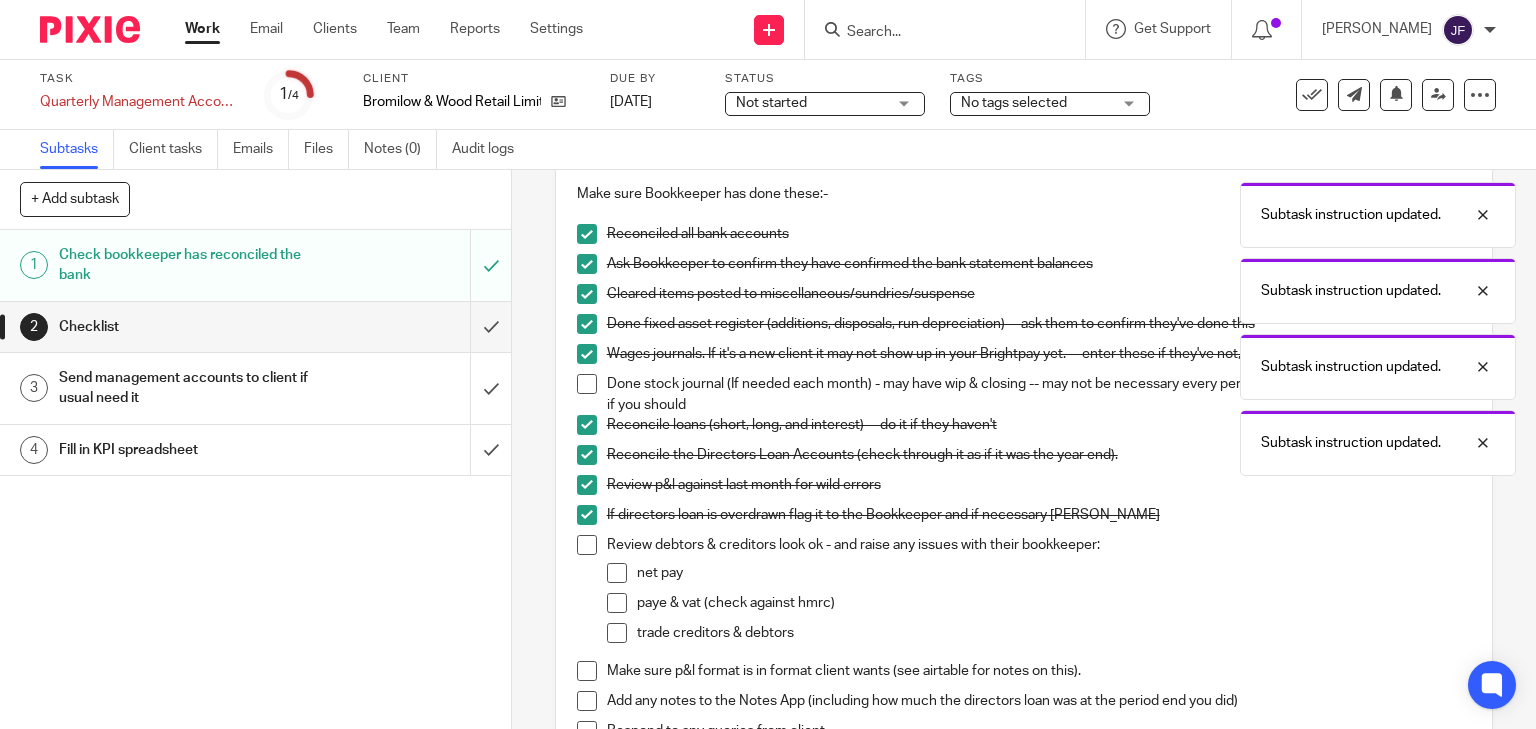 scroll, scrollTop: 480, scrollLeft: 0, axis: vertical 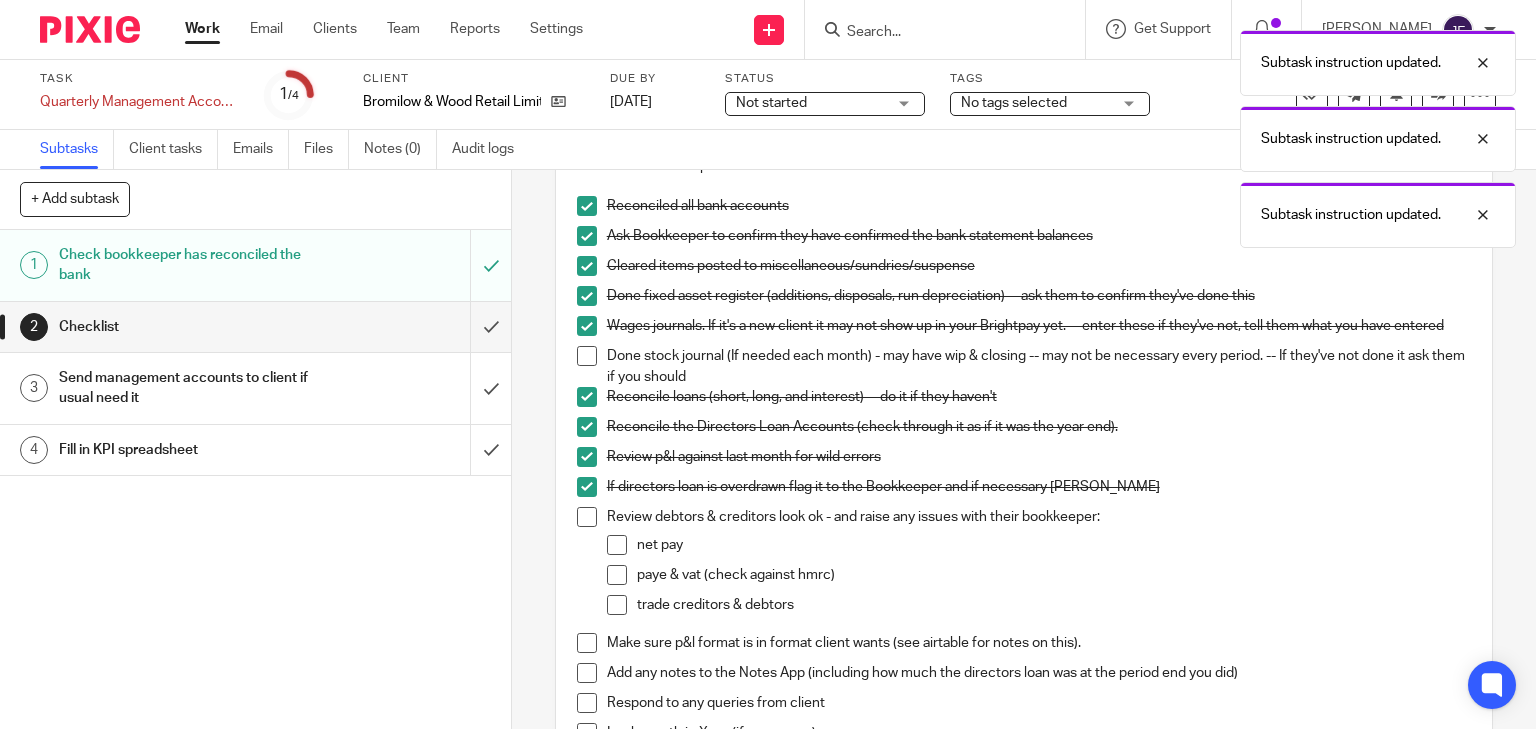 click at bounding box center (587, 517) 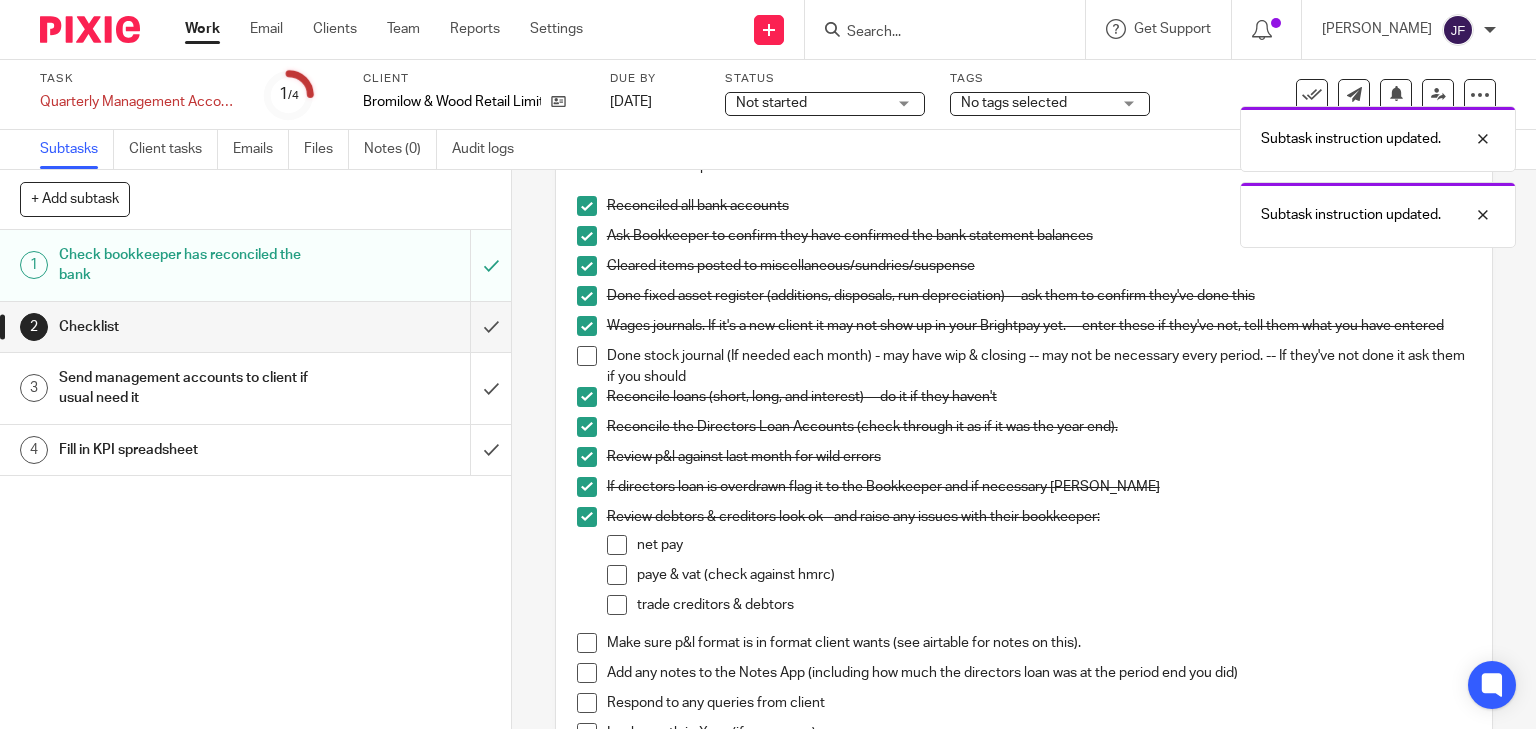 click at bounding box center (617, 545) 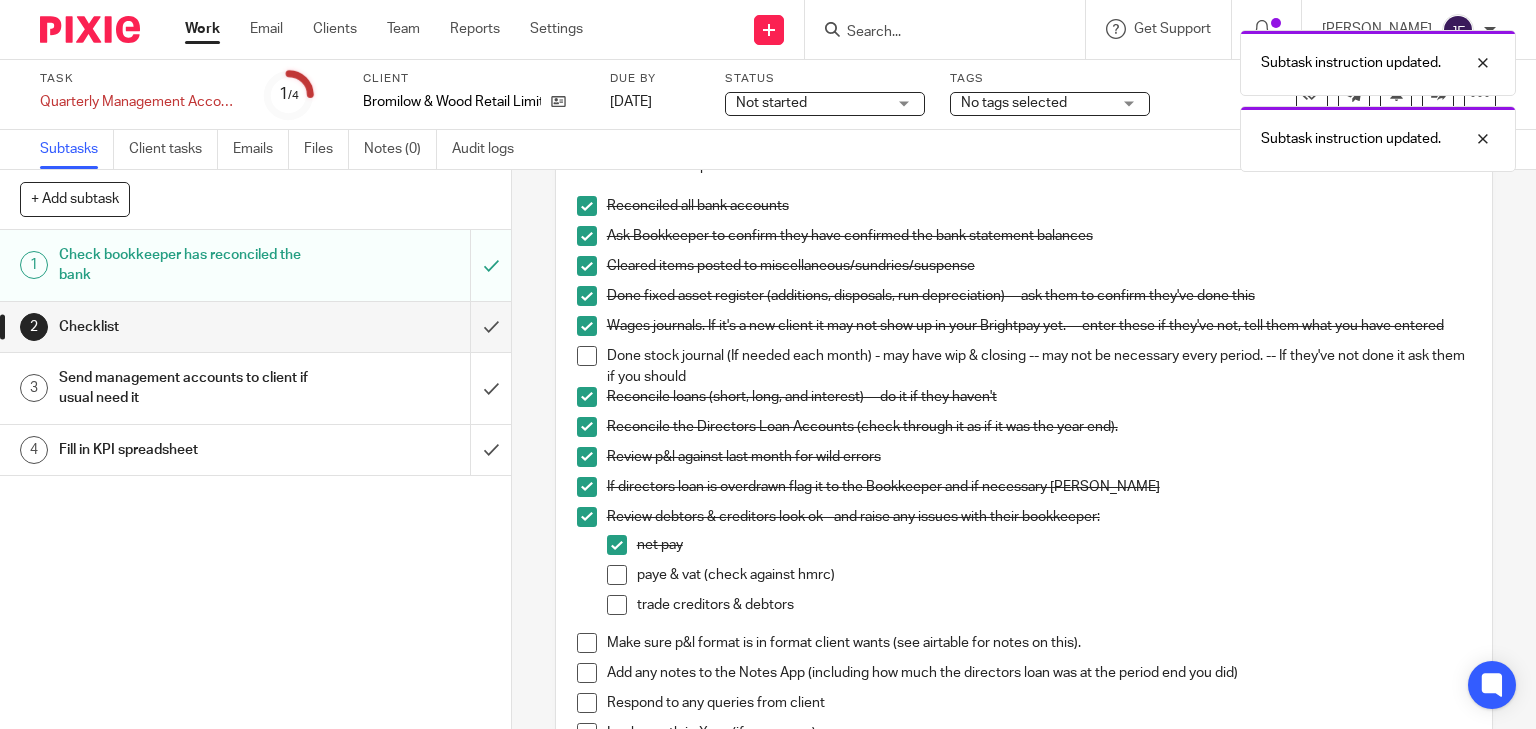 click at bounding box center (617, 575) 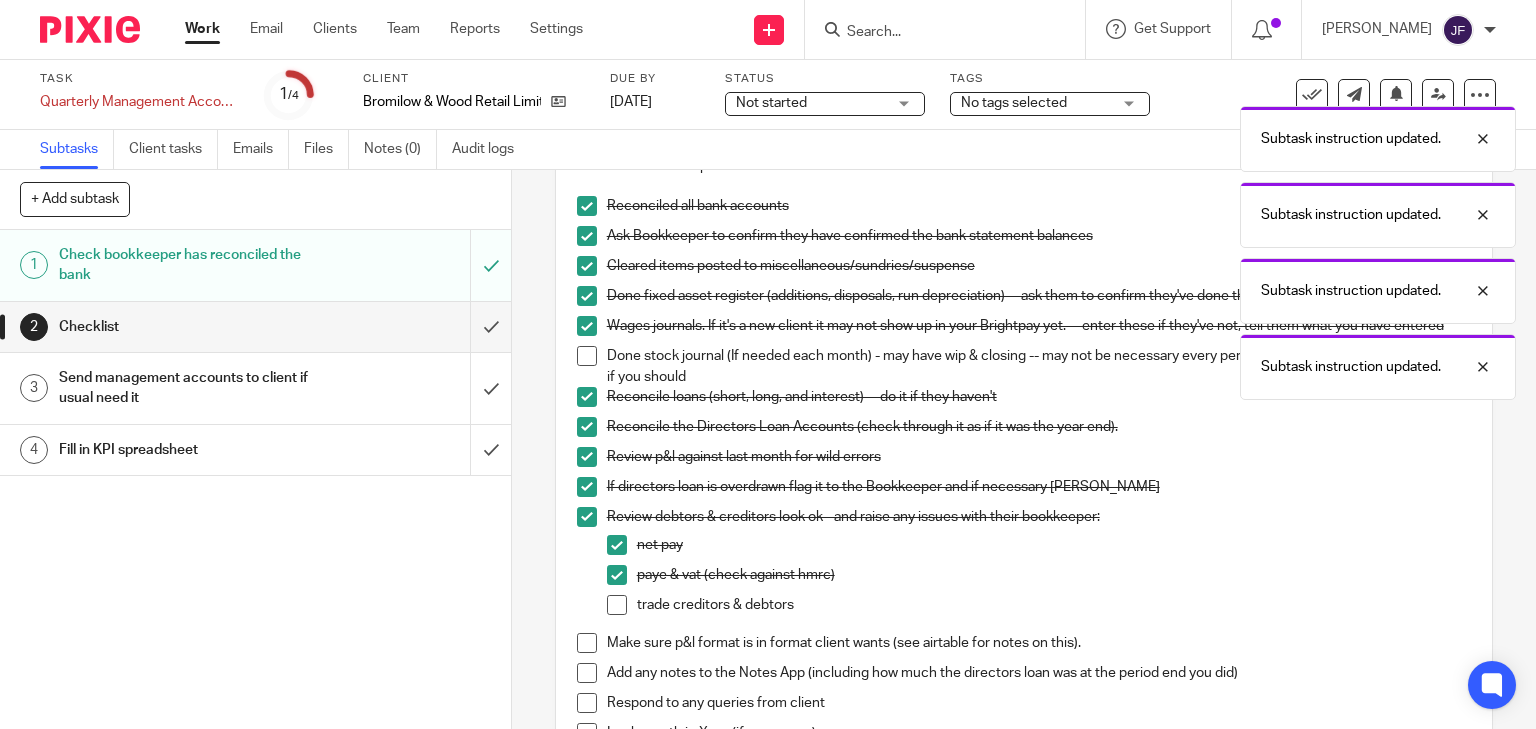 click at bounding box center [617, 605] 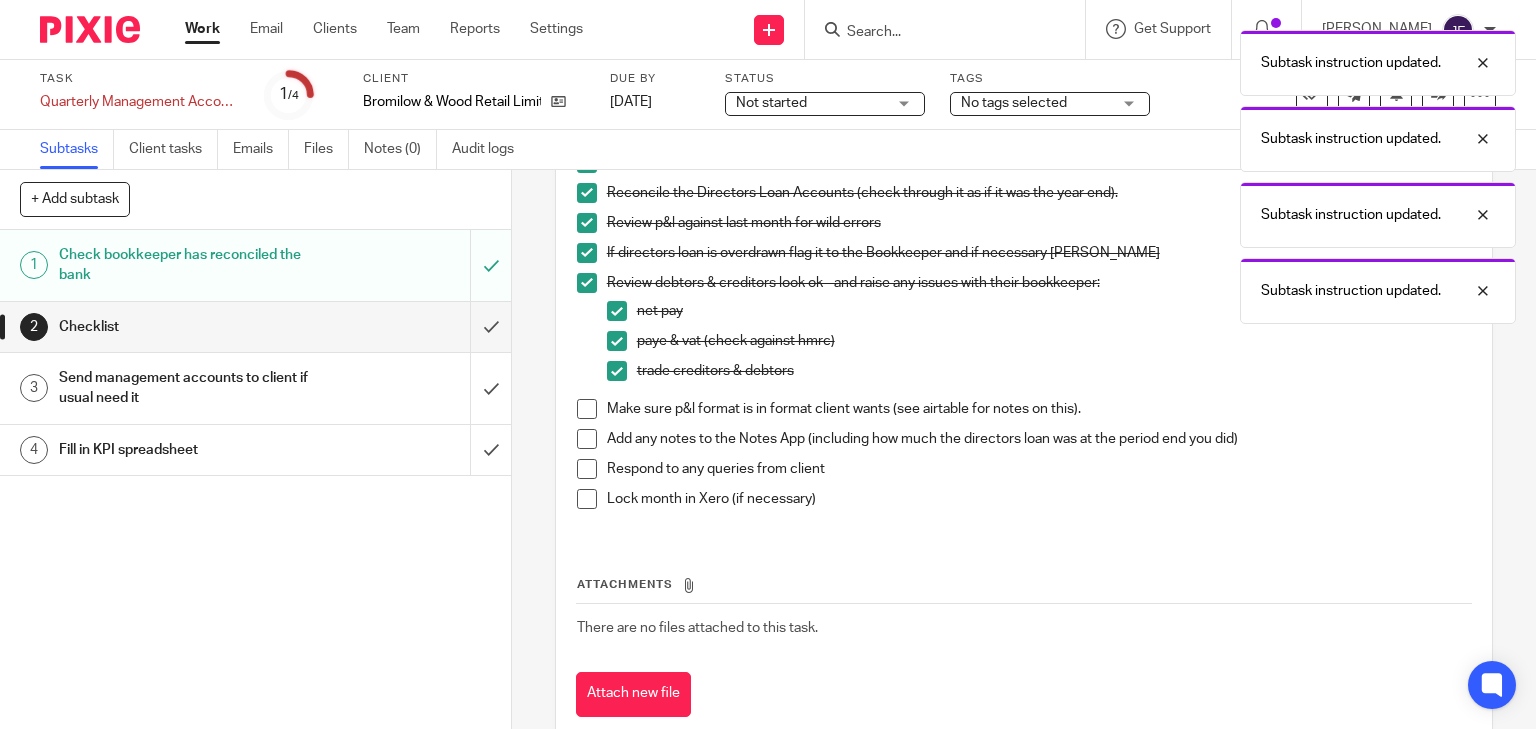 scroll, scrollTop: 720, scrollLeft: 0, axis: vertical 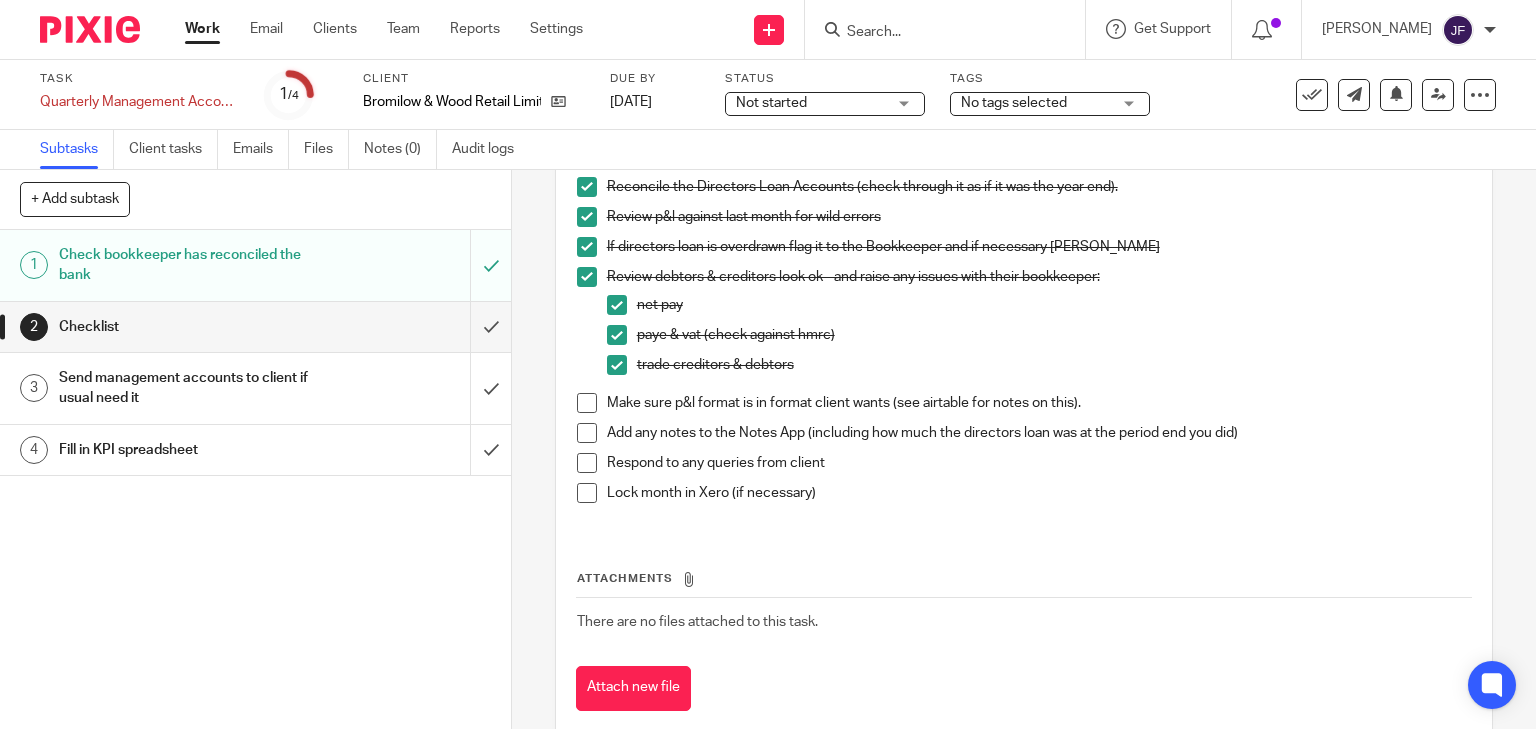 click at bounding box center [587, 403] 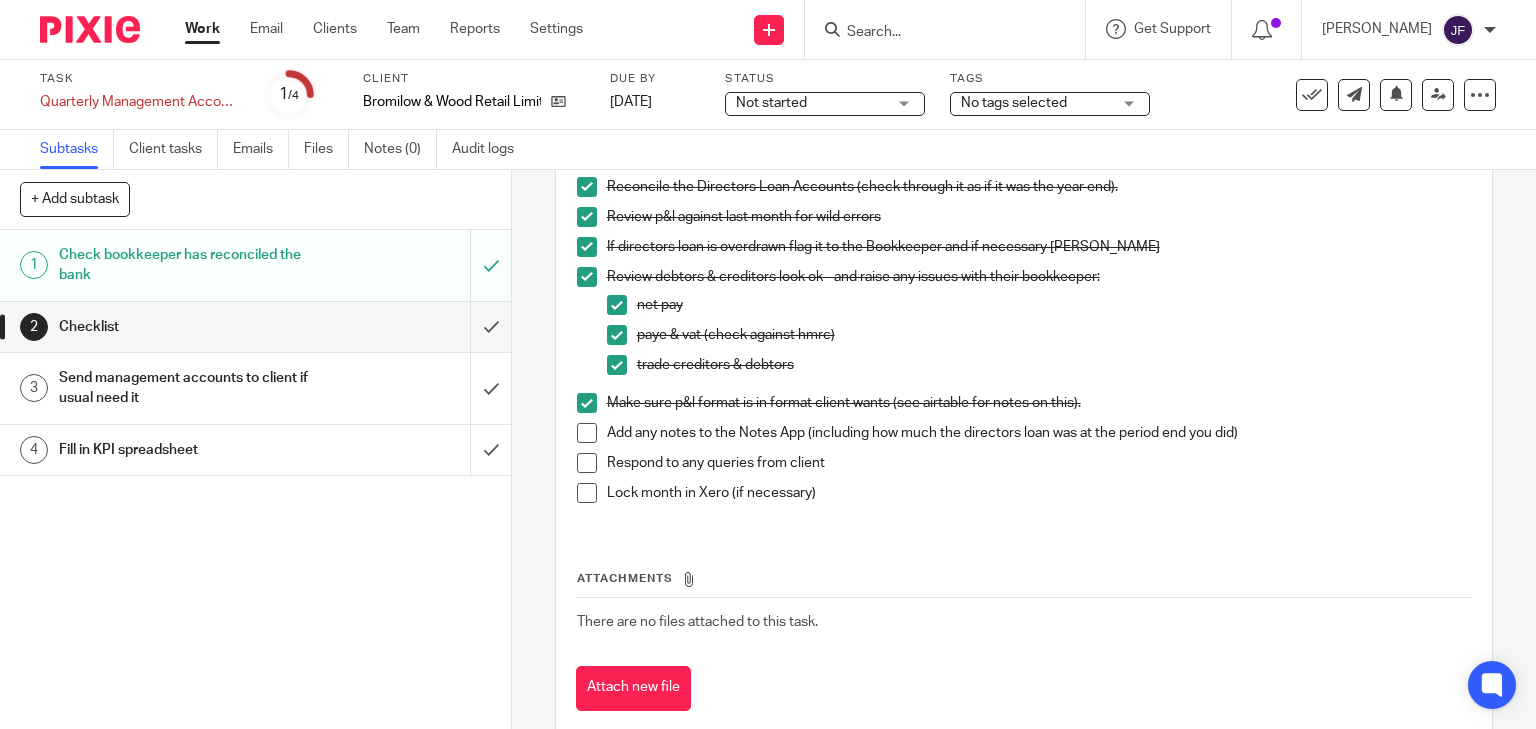 click at bounding box center [587, 433] 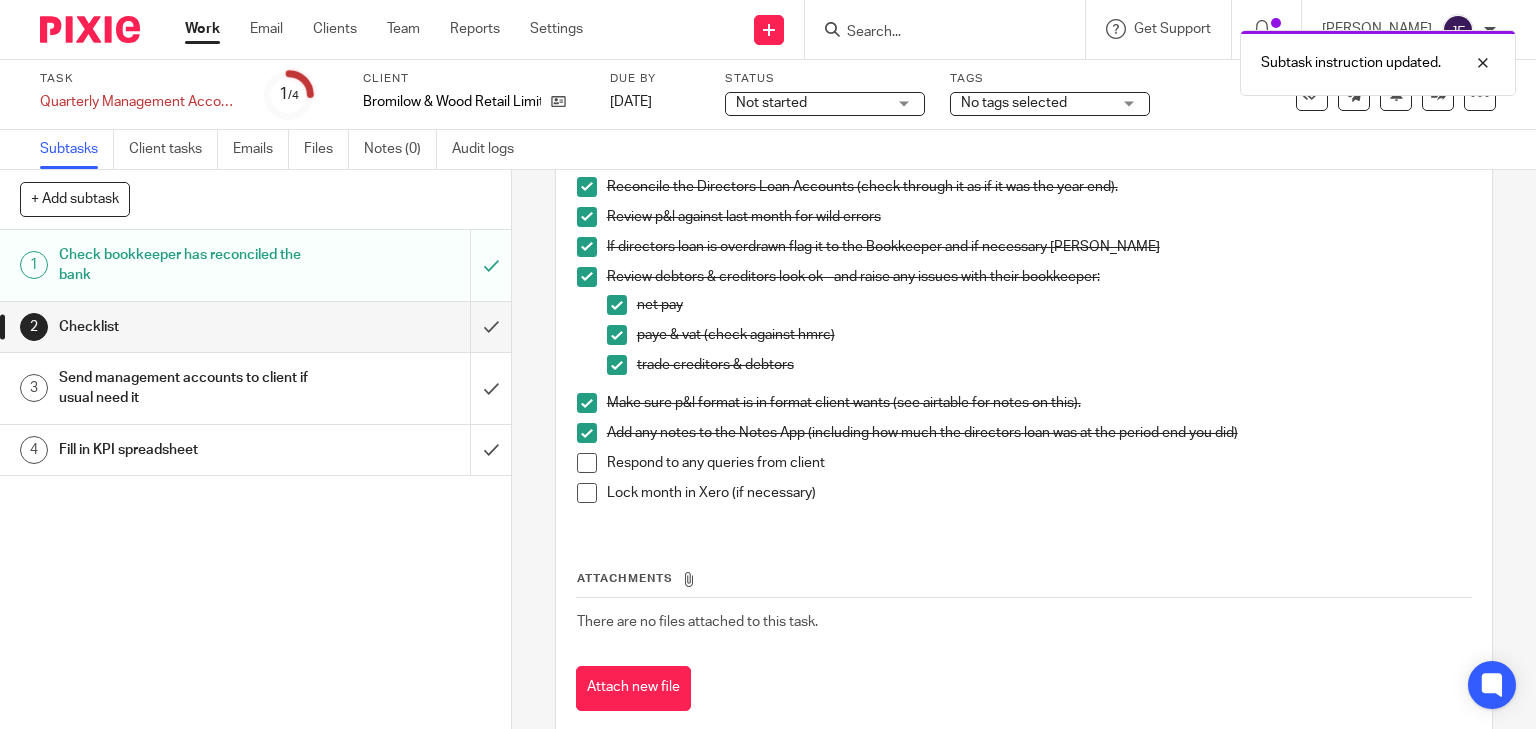 click at bounding box center [587, 463] 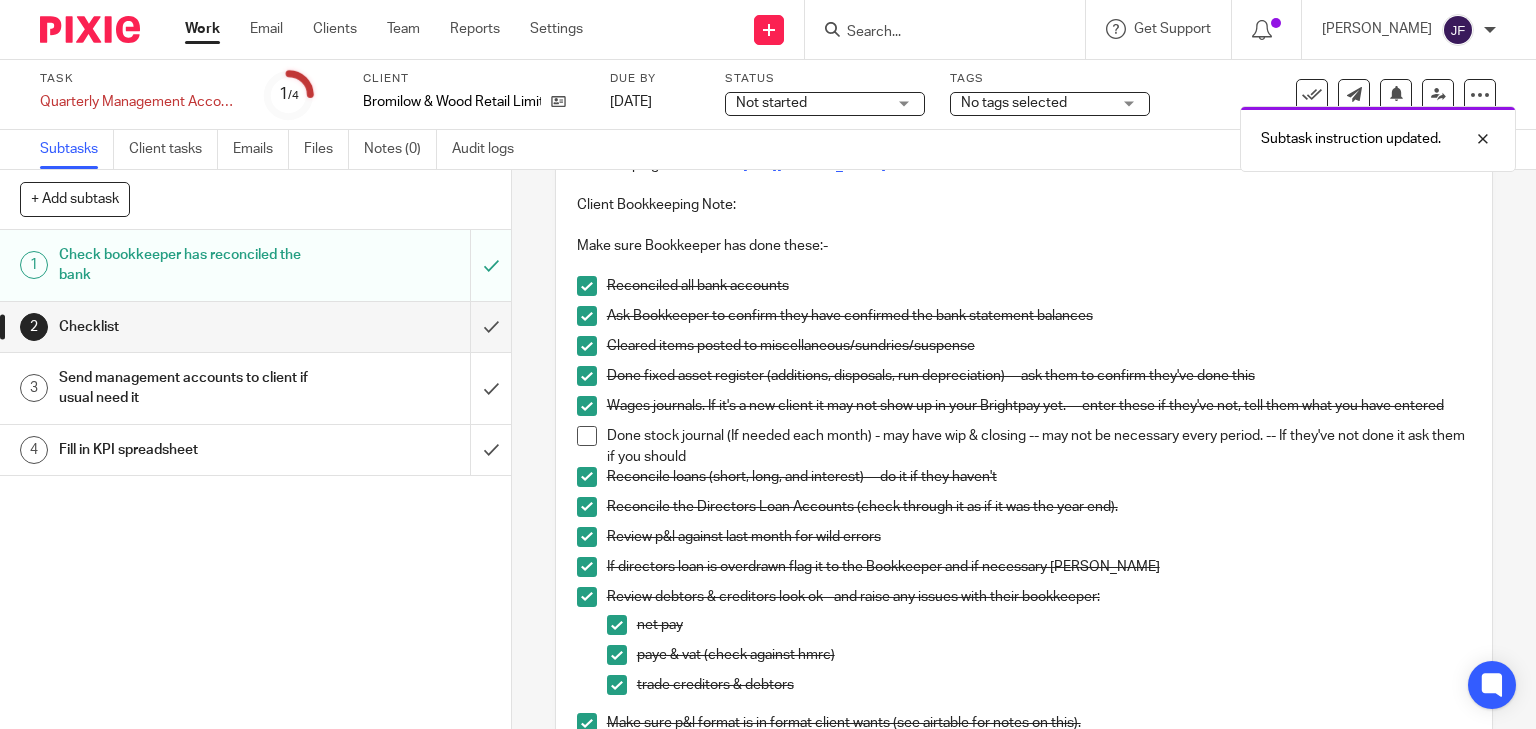 scroll, scrollTop: 400, scrollLeft: 0, axis: vertical 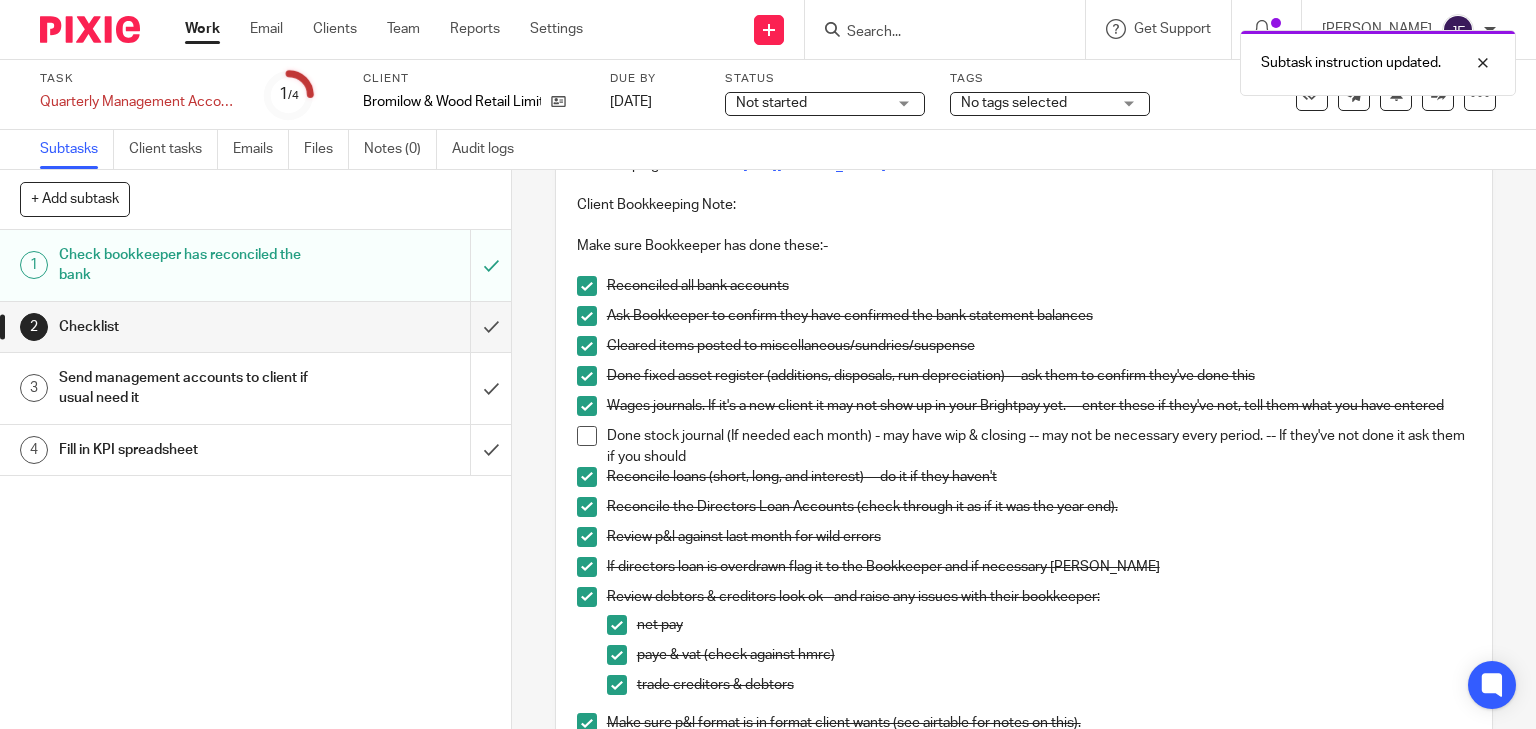 click on "Send management accounts to client if usual need it" at bounding box center [189, 388] 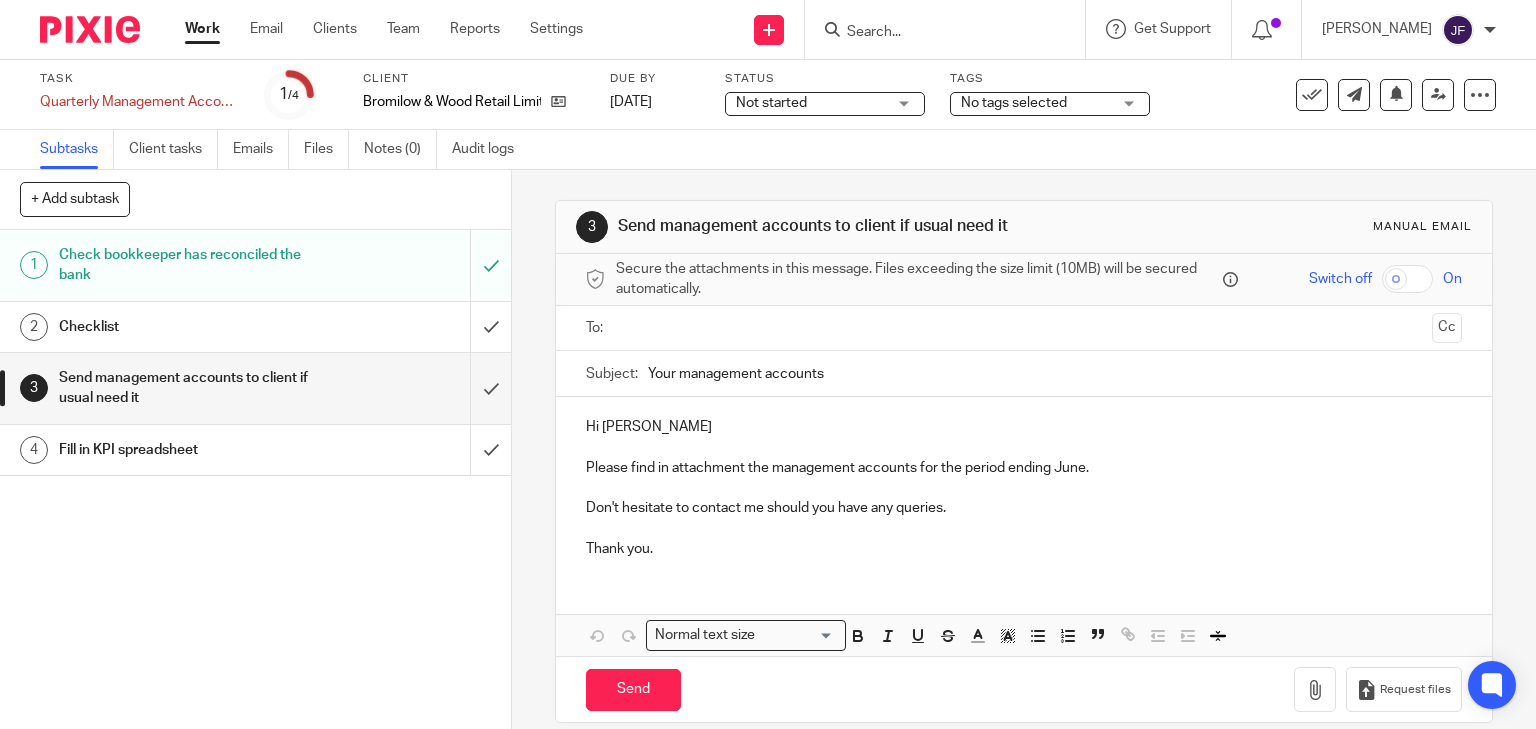 scroll, scrollTop: 0, scrollLeft: 0, axis: both 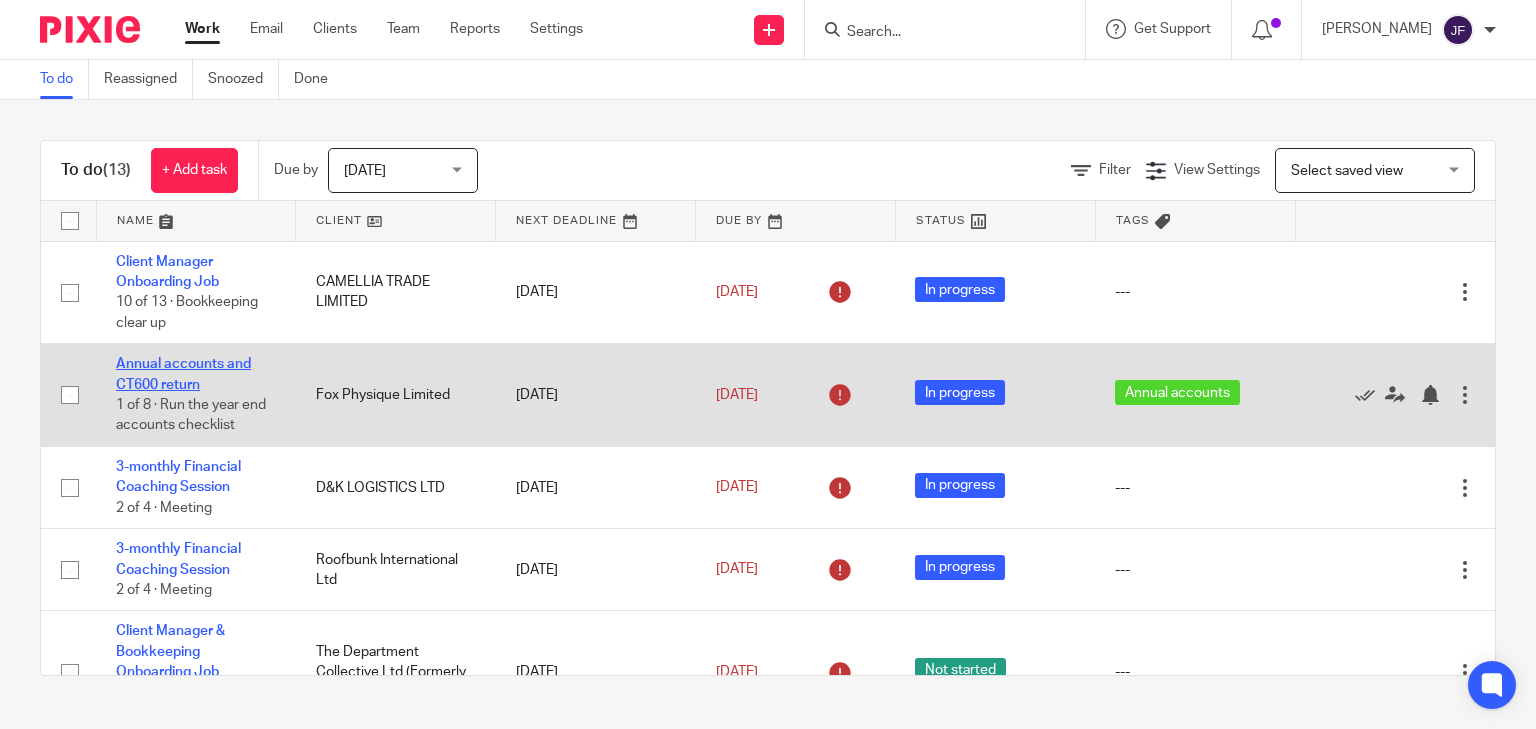 click on "Annual accounts and CT600 return" at bounding box center [183, 374] 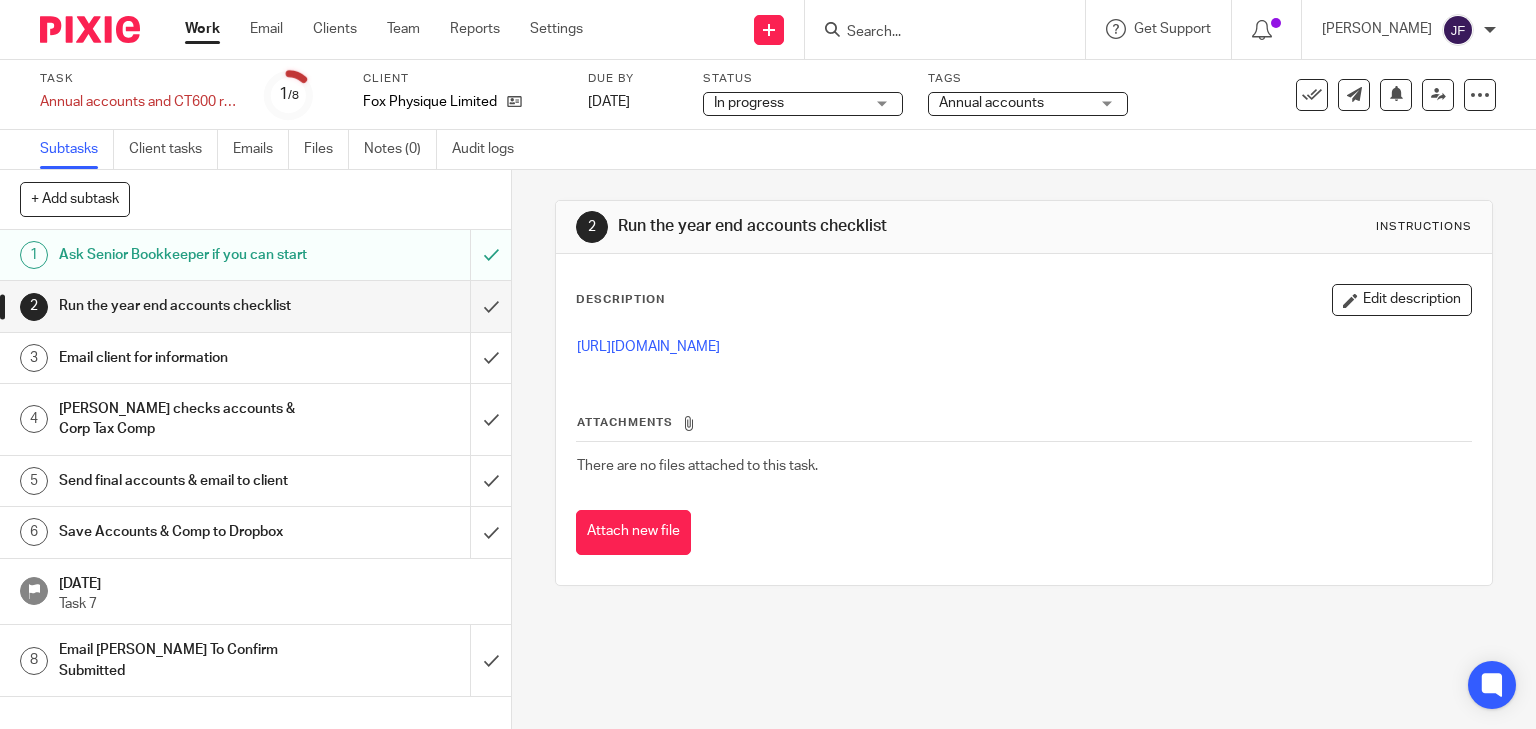 scroll, scrollTop: 0, scrollLeft: 0, axis: both 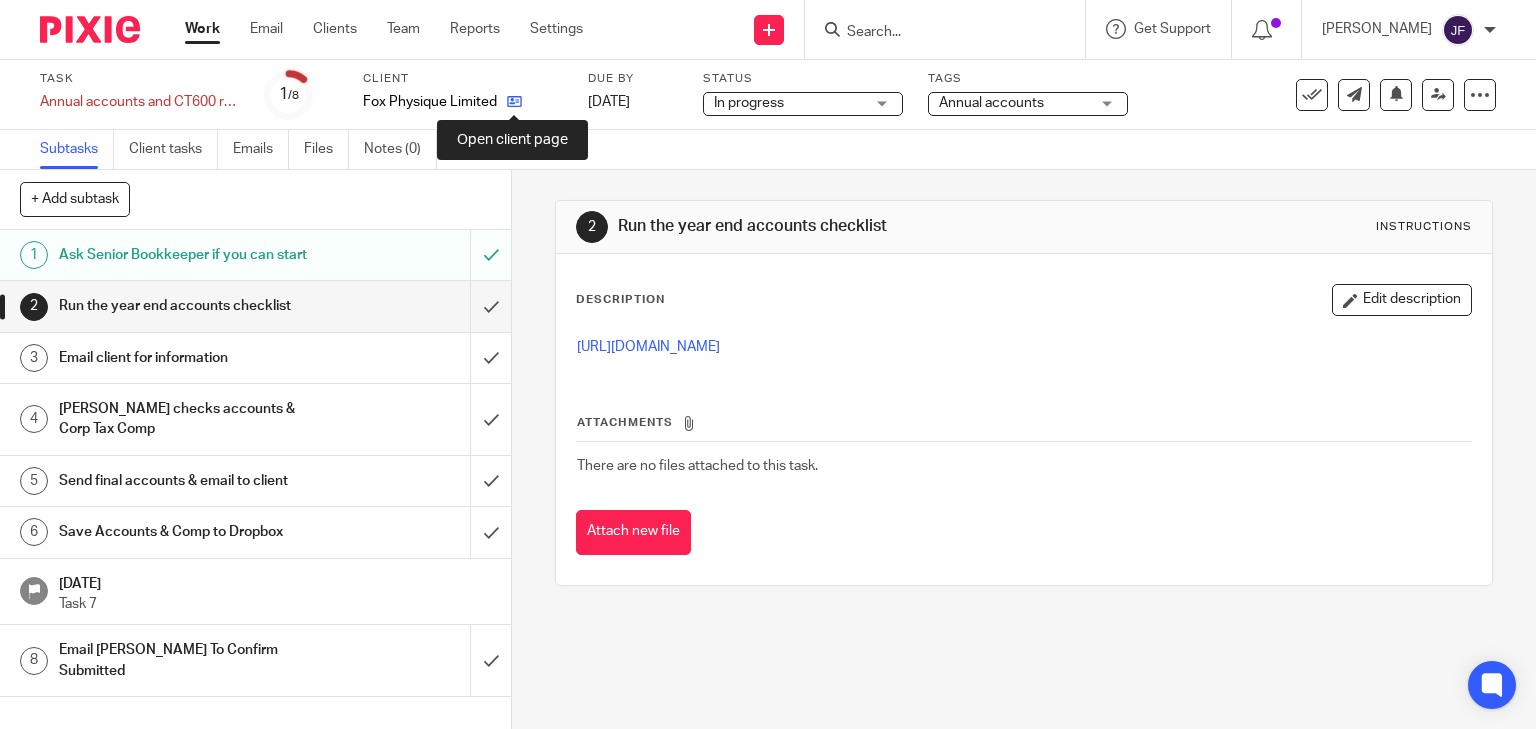 click at bounding box center [514, 101] 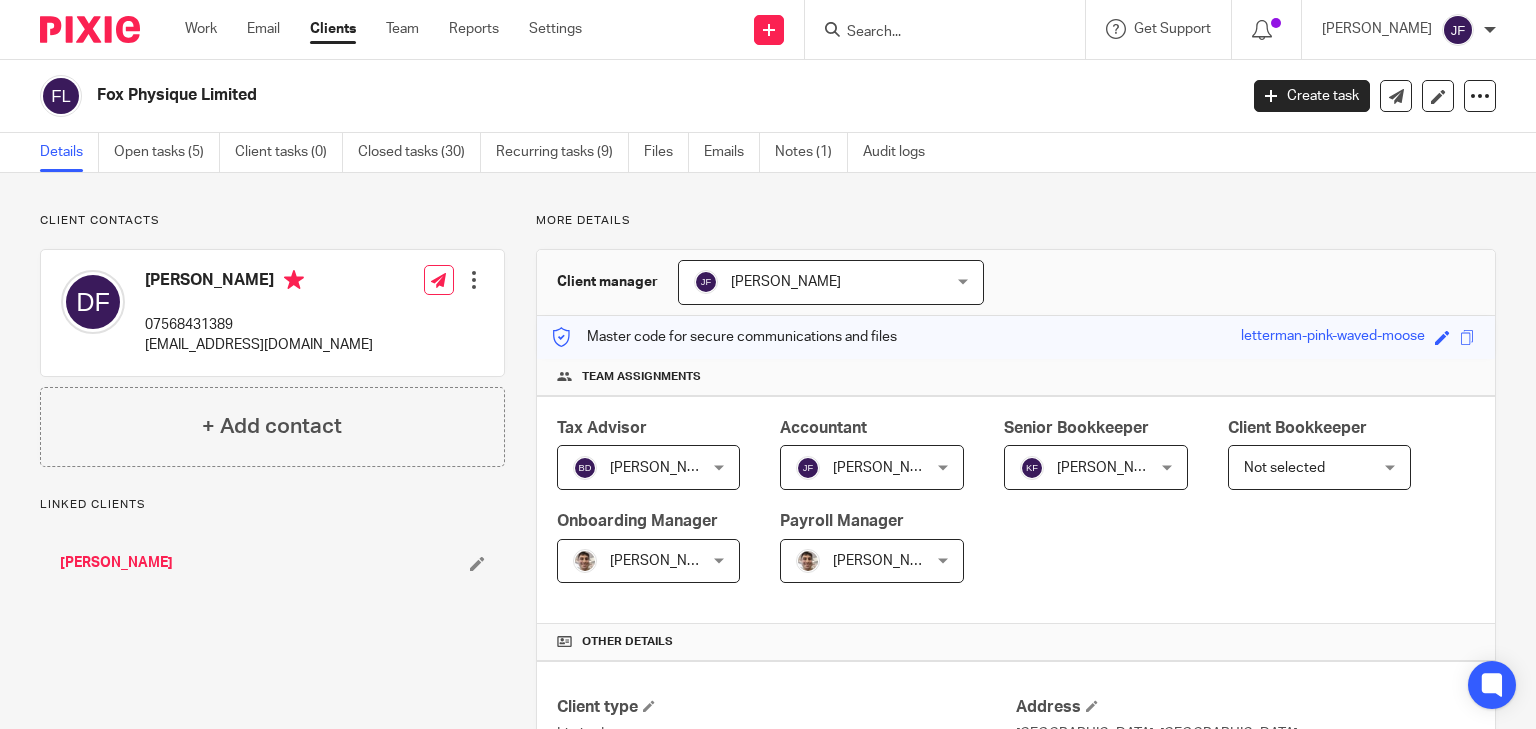 scroll, scrollTop: 0, scrollLeft: 0, axis: both 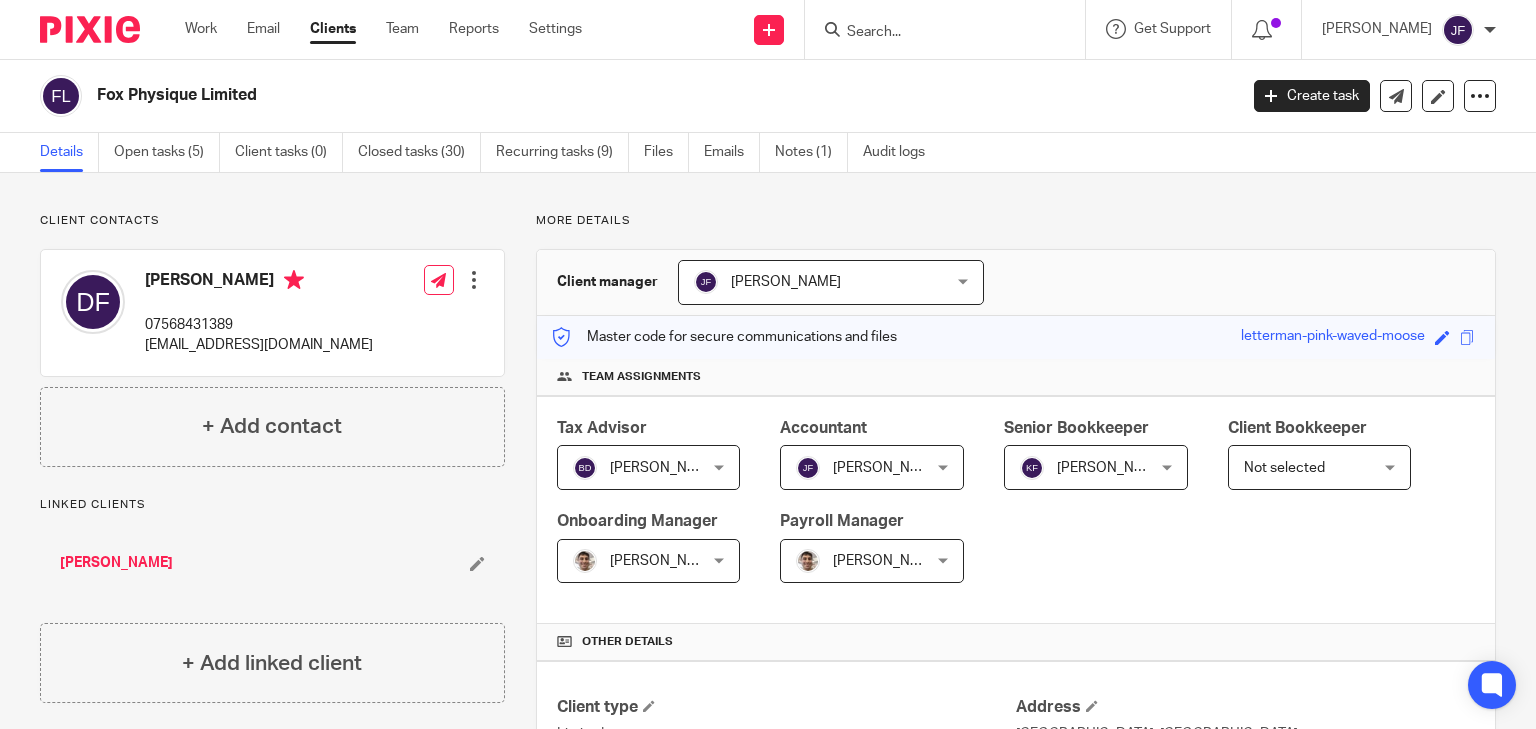 click at bounding box center (90, 29) 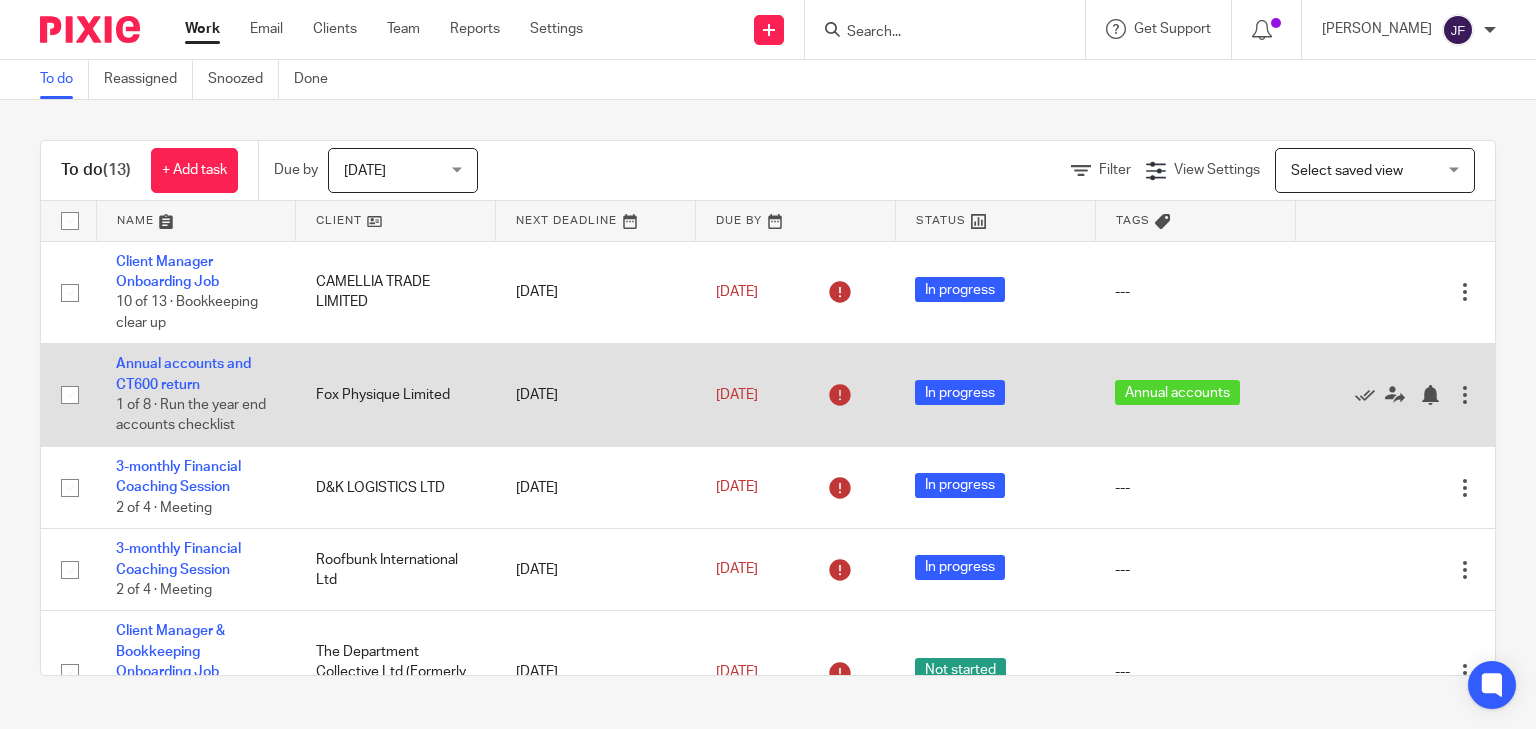 scroll, scrollTop: 0, scrollLeft: 0, axis: both 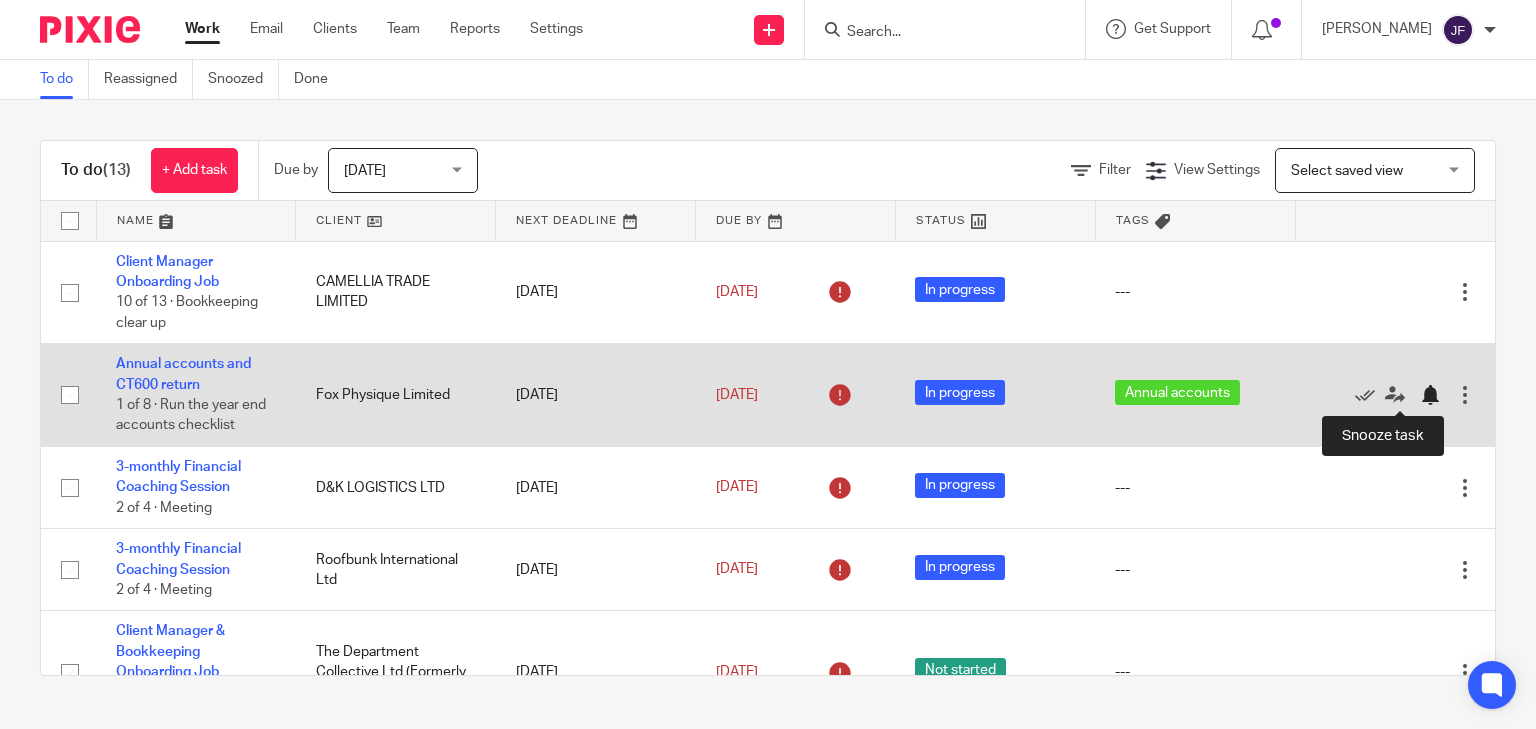 click at bounding box center [1430, 395] 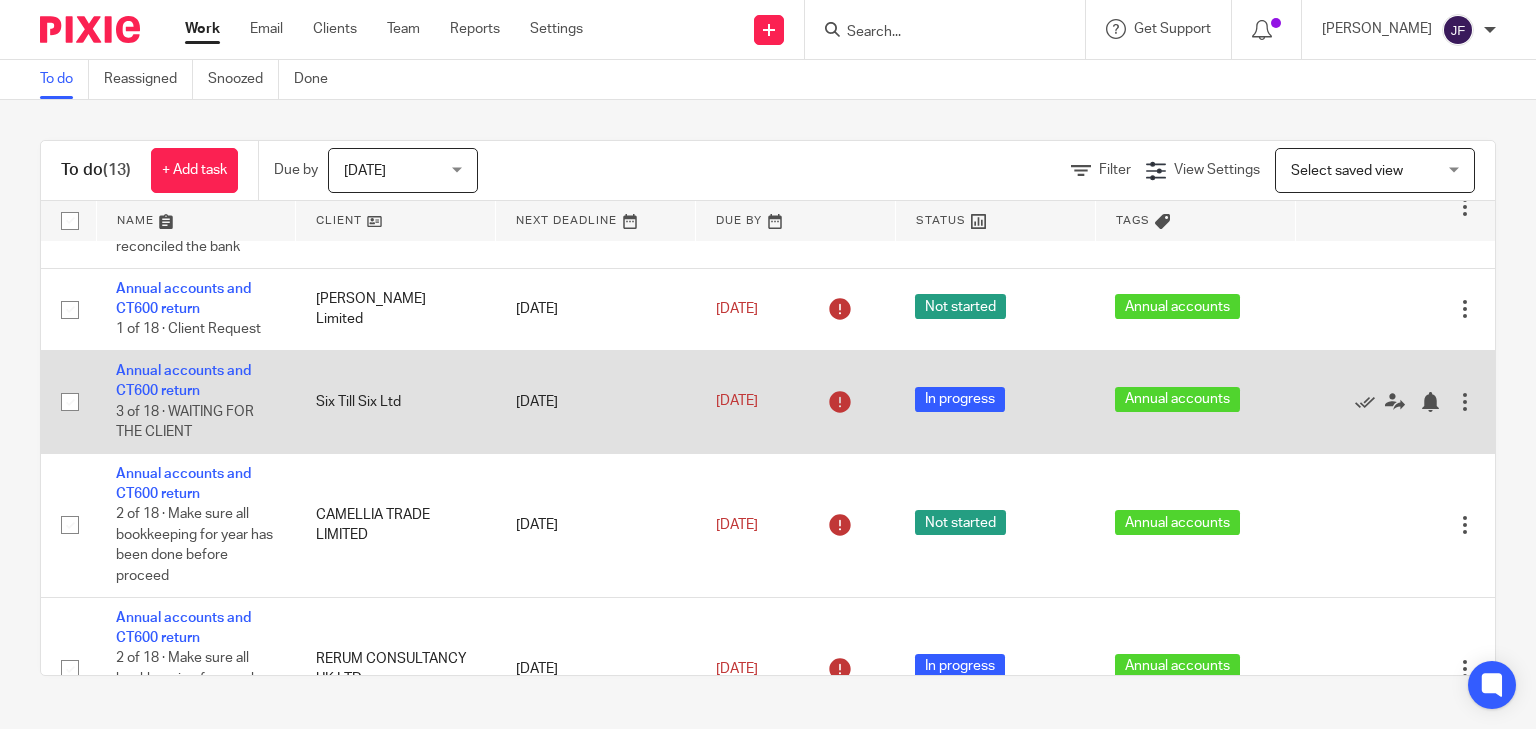 scroll, scrollTop: 720, scrollLeft: 0, axis: vertical 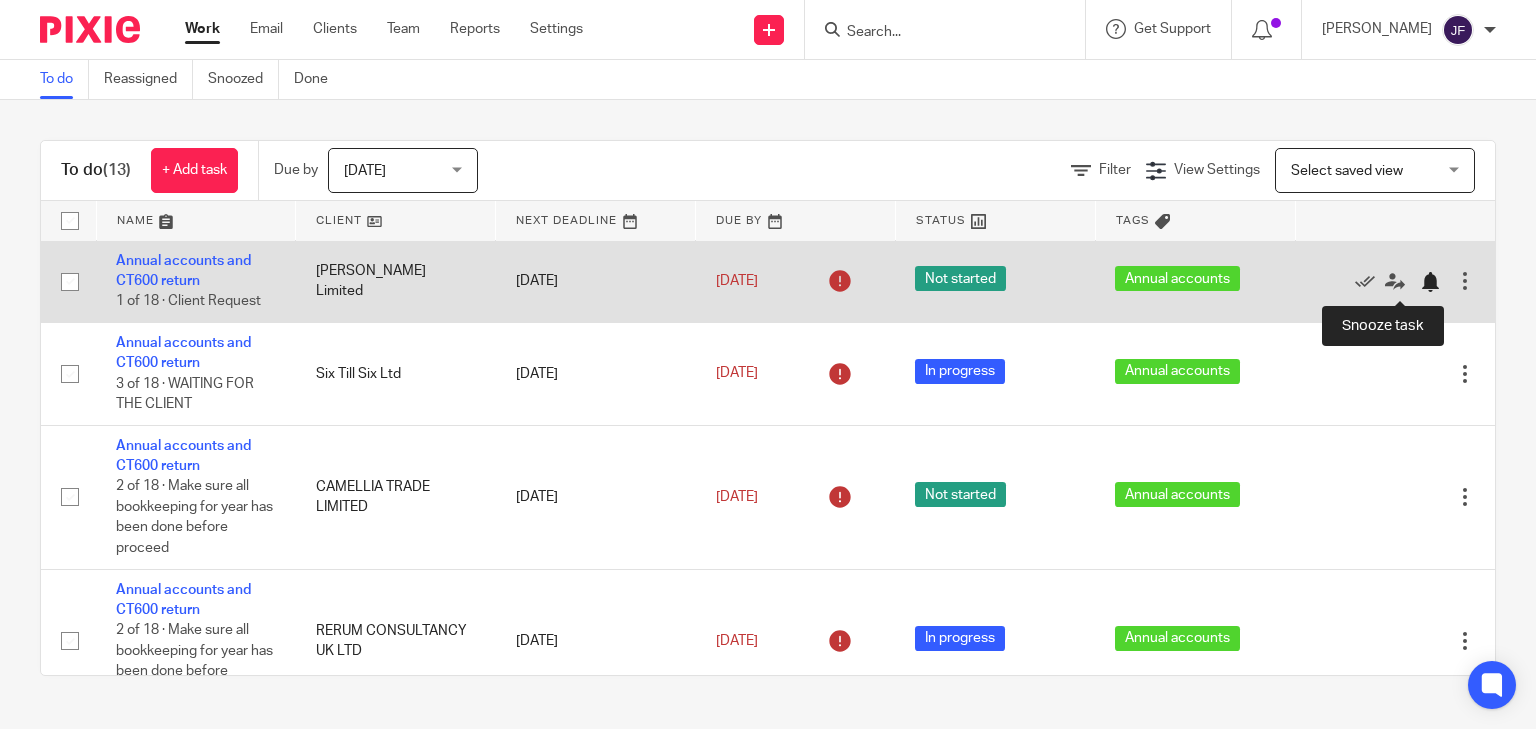 click at bounding box center [1430, 282] 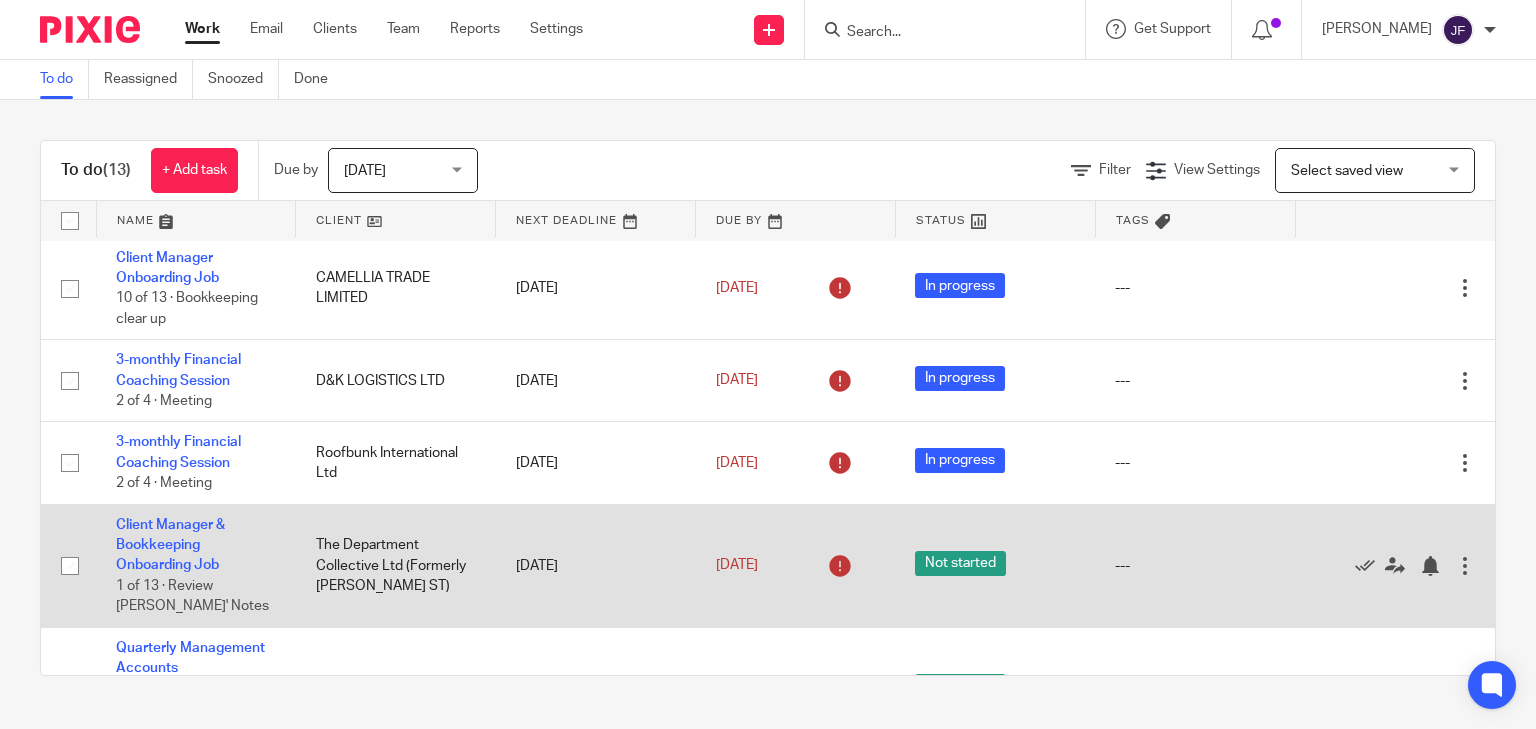 scroll, scrollTop: 0, scrollLeft: 0, axis: both 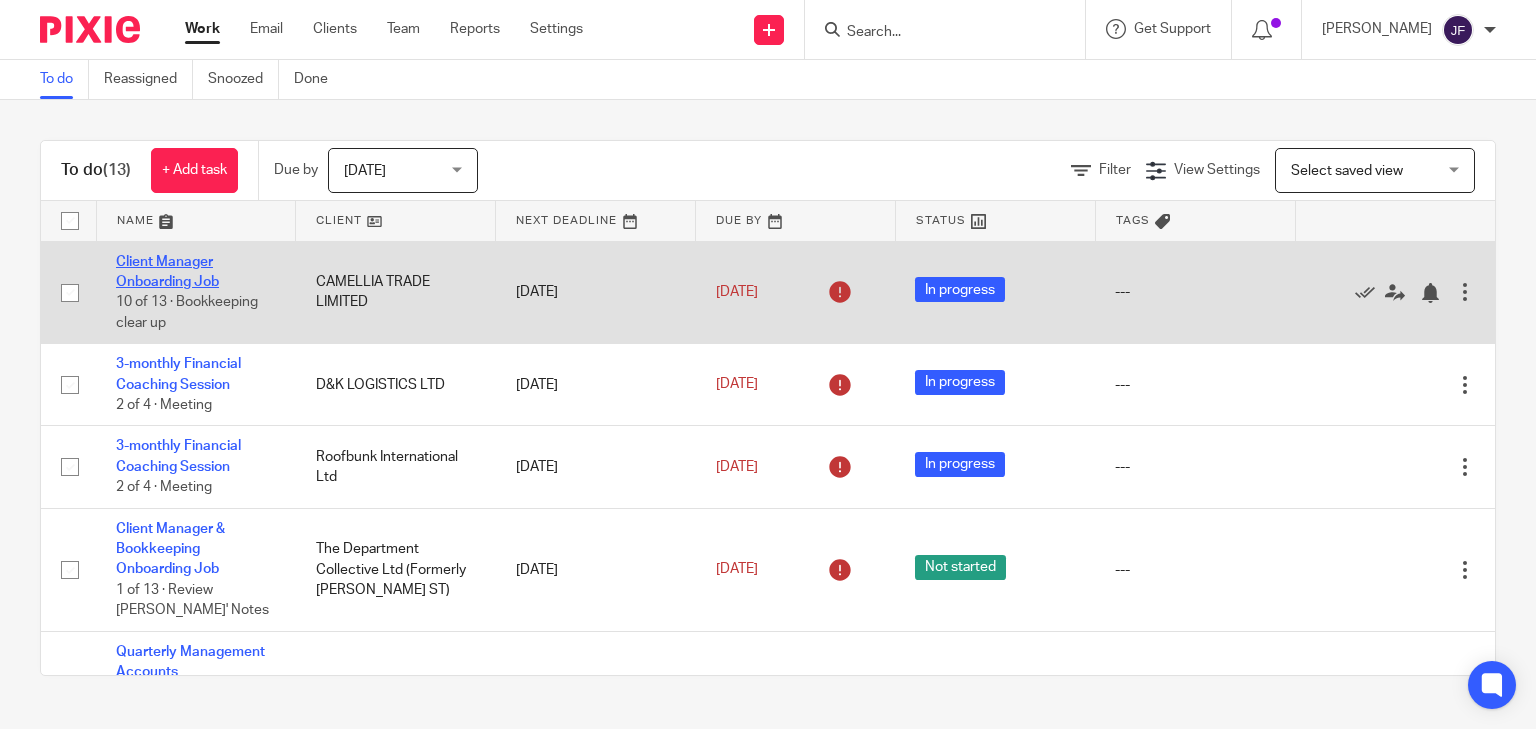 click on "Client Manager Onboarding Job" at bounding box center (167, 272) 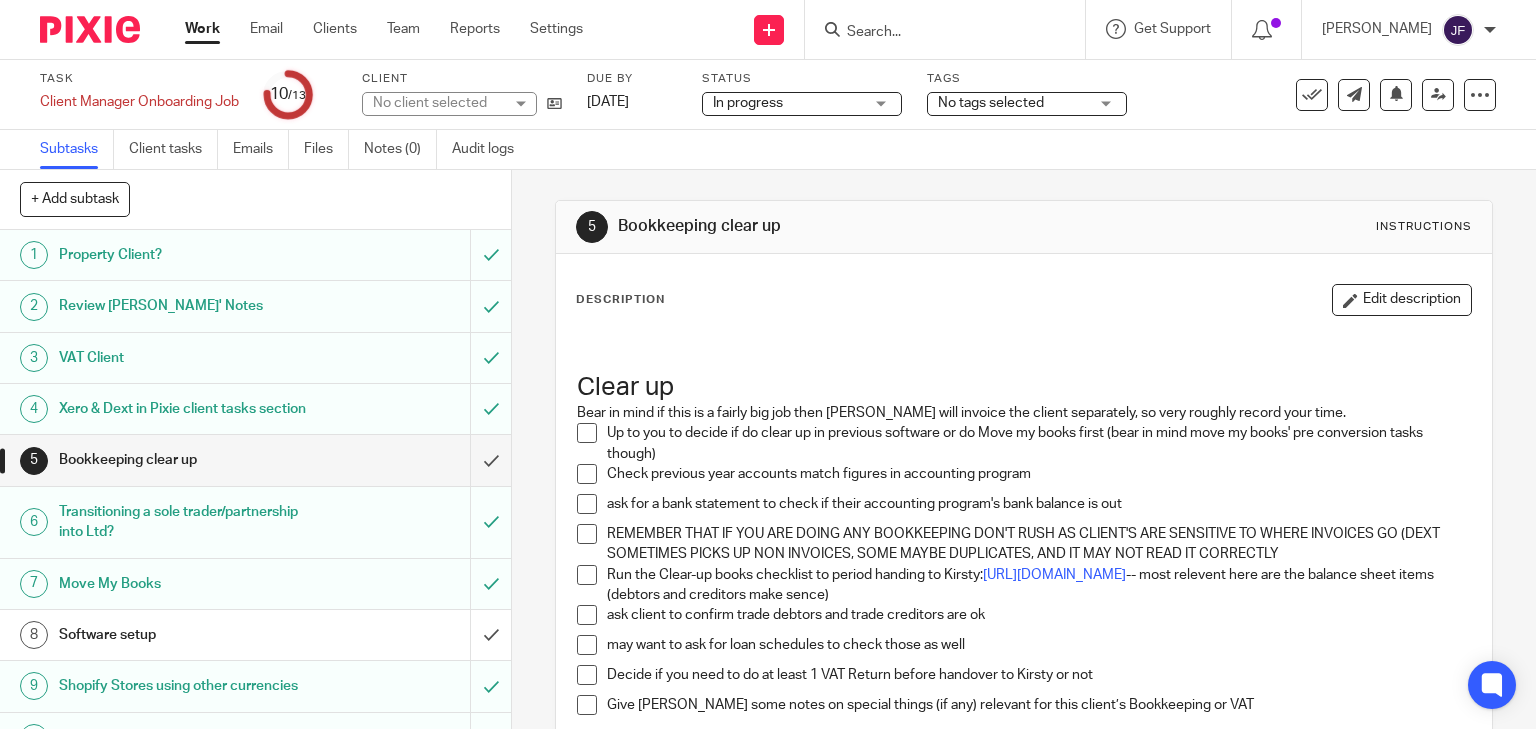 scroll, scrollTop: 0, scrollLeft: 0, axis: both 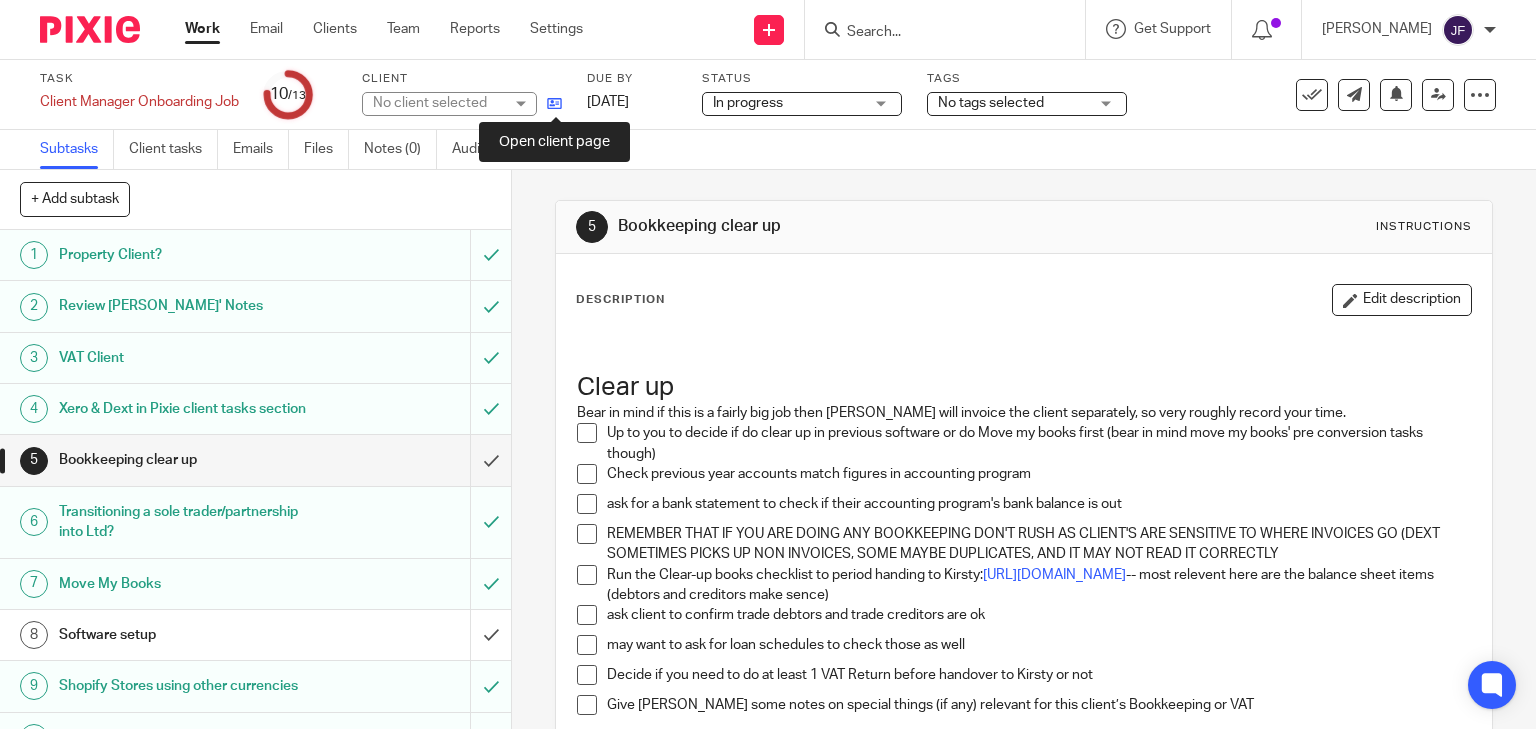 click at bounding box center (554, 103) 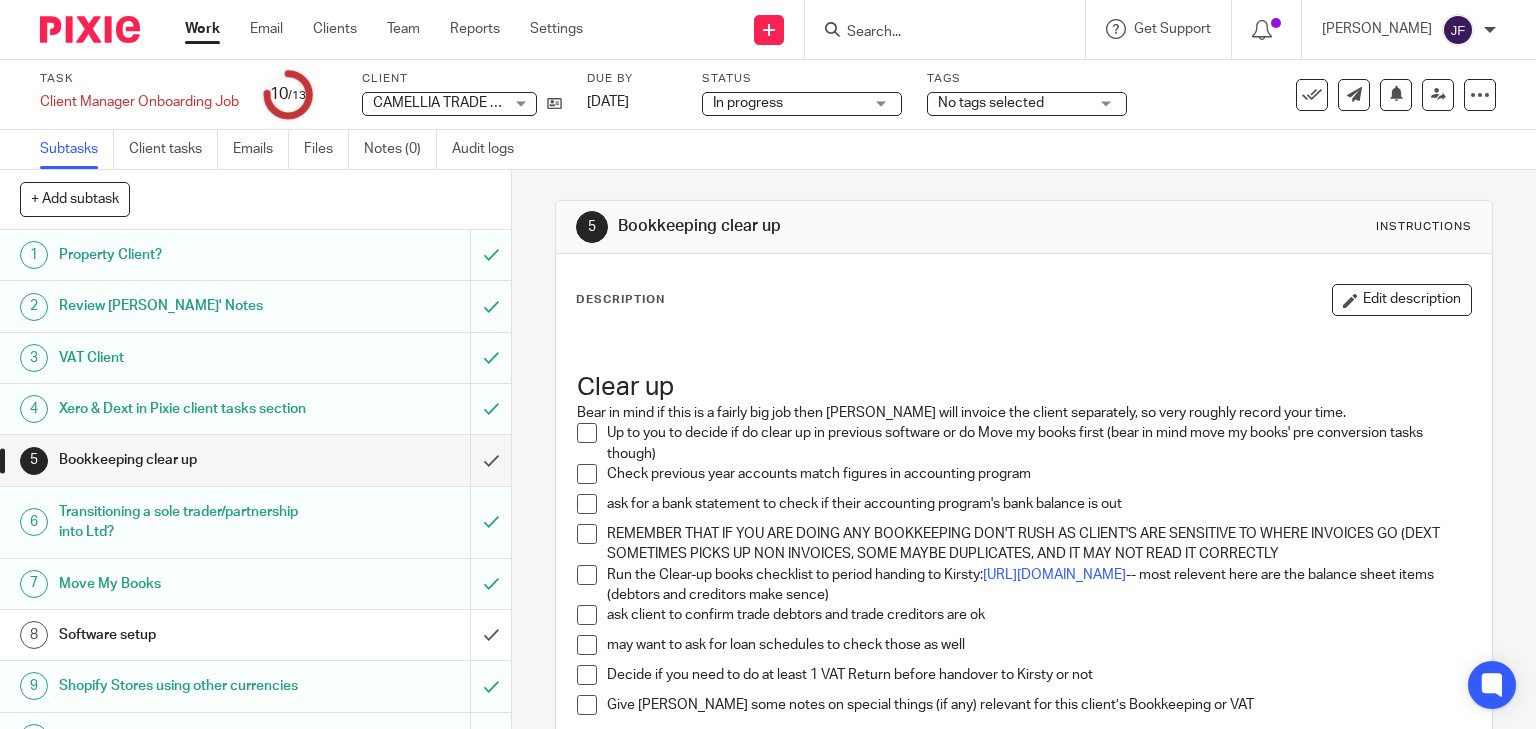 click at bounding box center [90, 29] 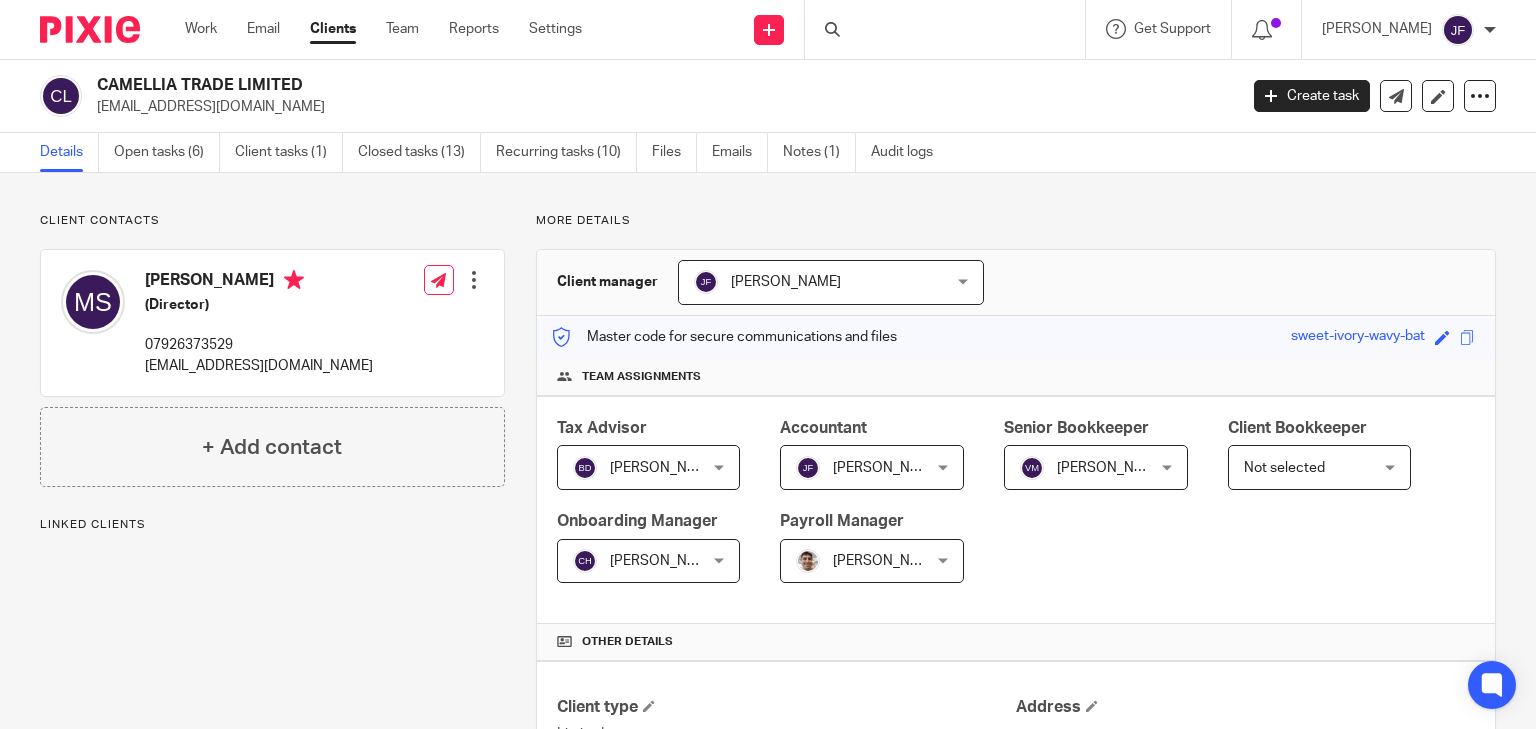 scroll, scrollTop: 0, scrollLeft: 0, axis: both 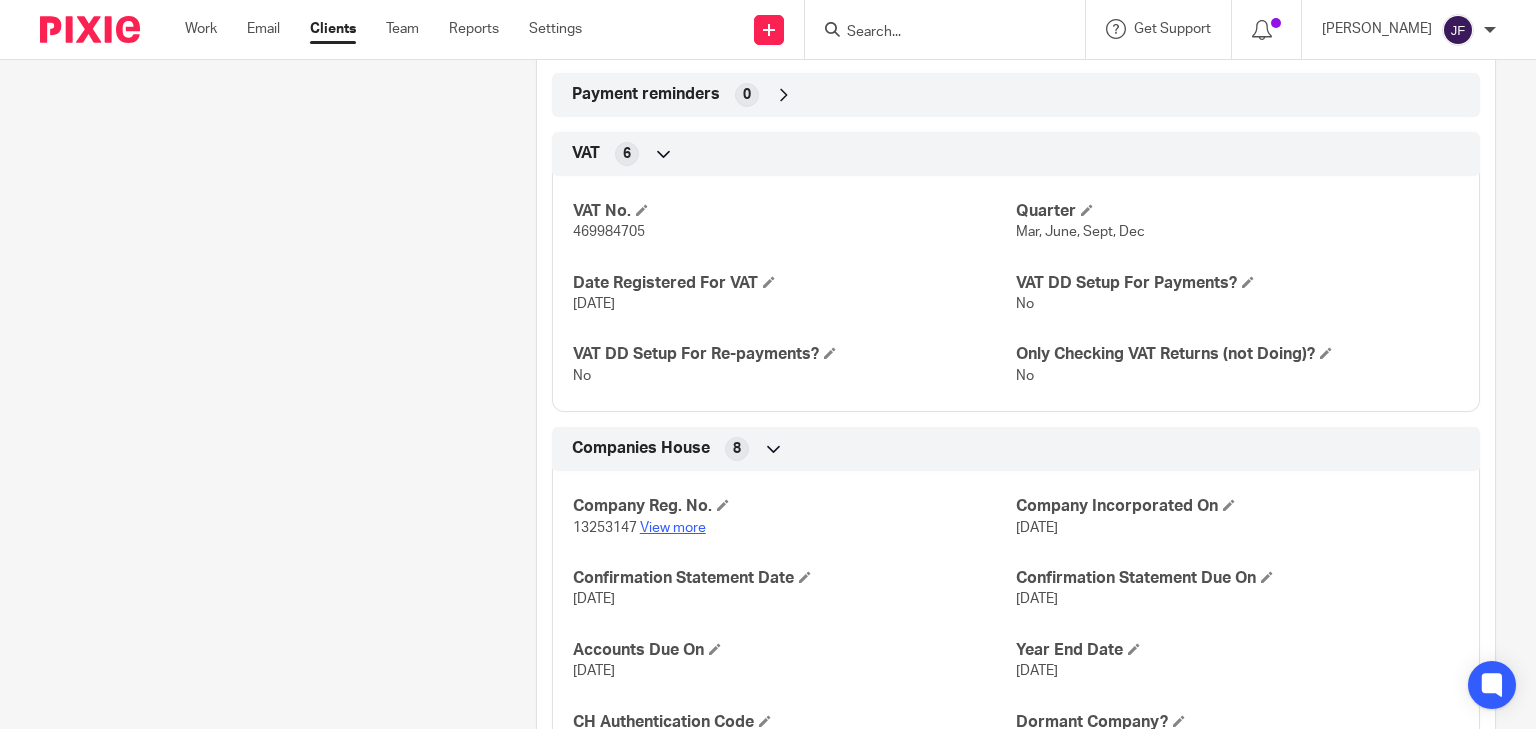 click on "View more" at bounding box center [673, 528] 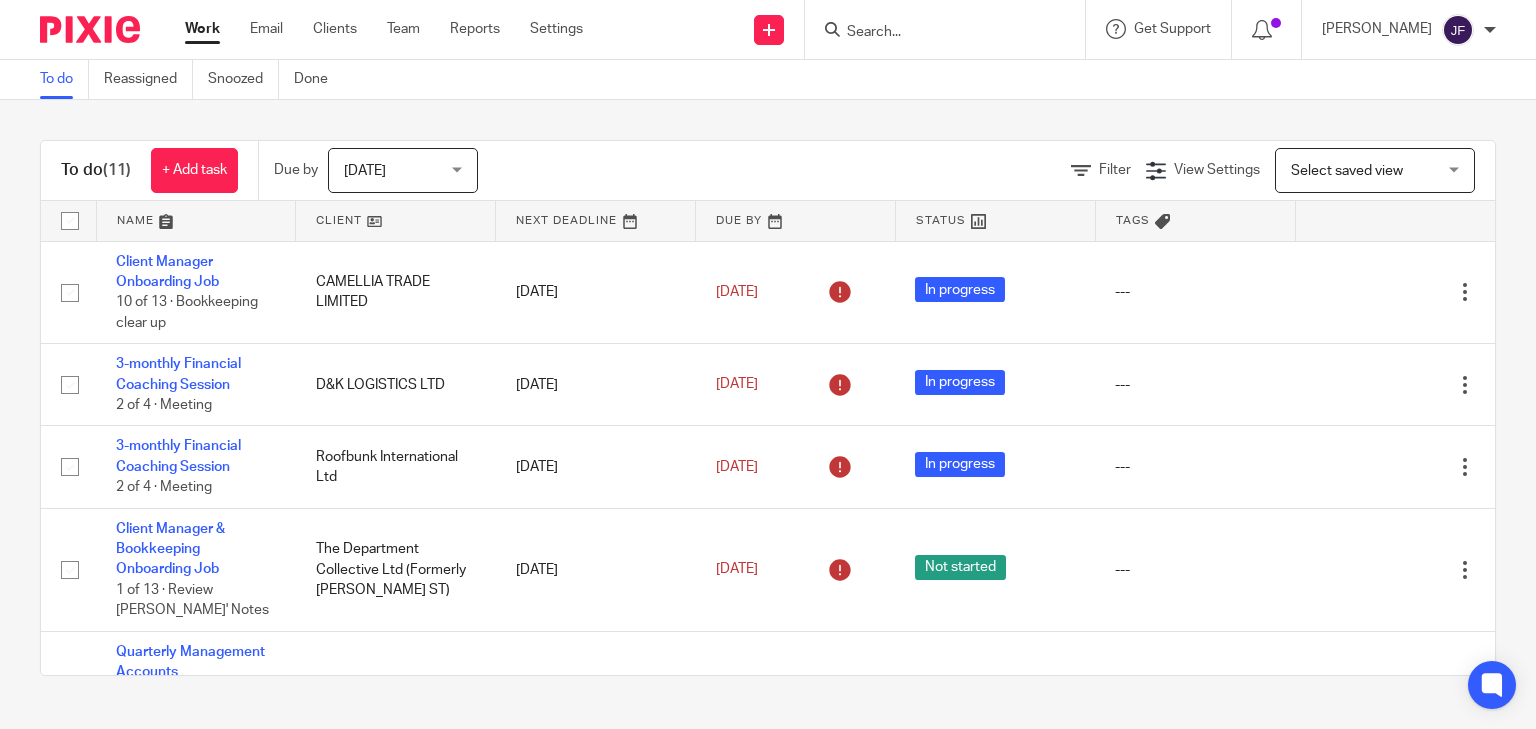 scroll, scrollTop: 0, scrollLeft: 0, axis: both 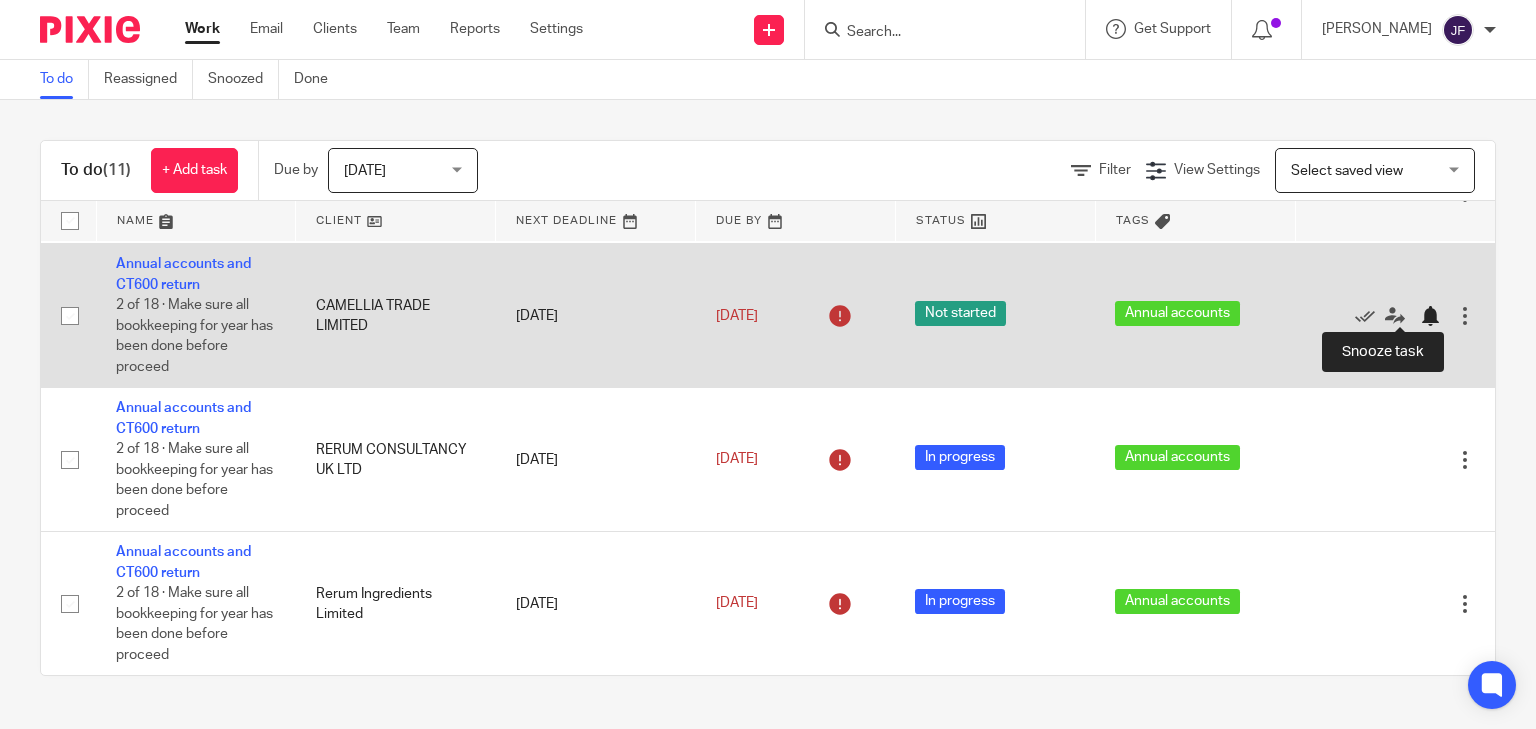 click at bounding box center (1430, 316) 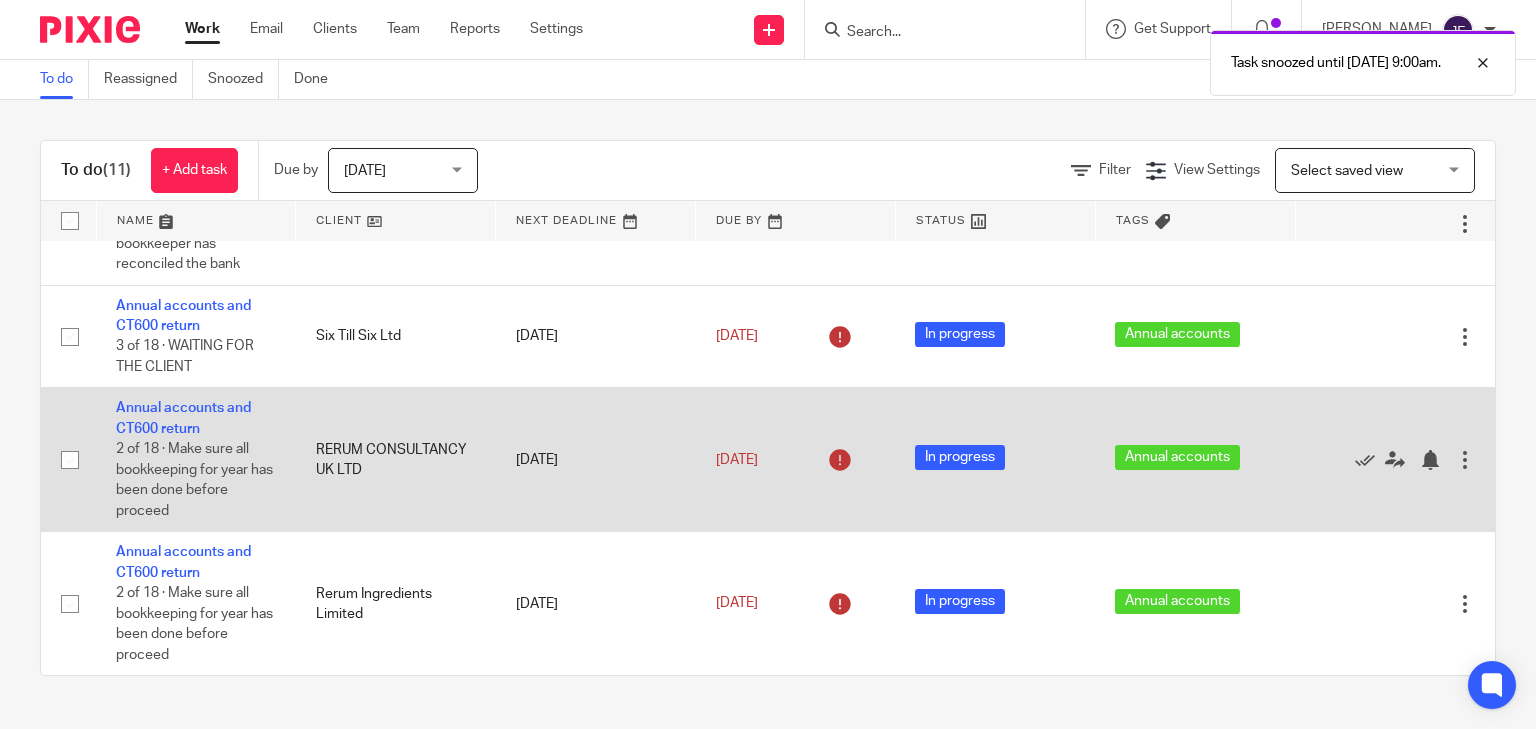 scroll, scrollTop: 683, scrollLeft: 0, axis: vertical 